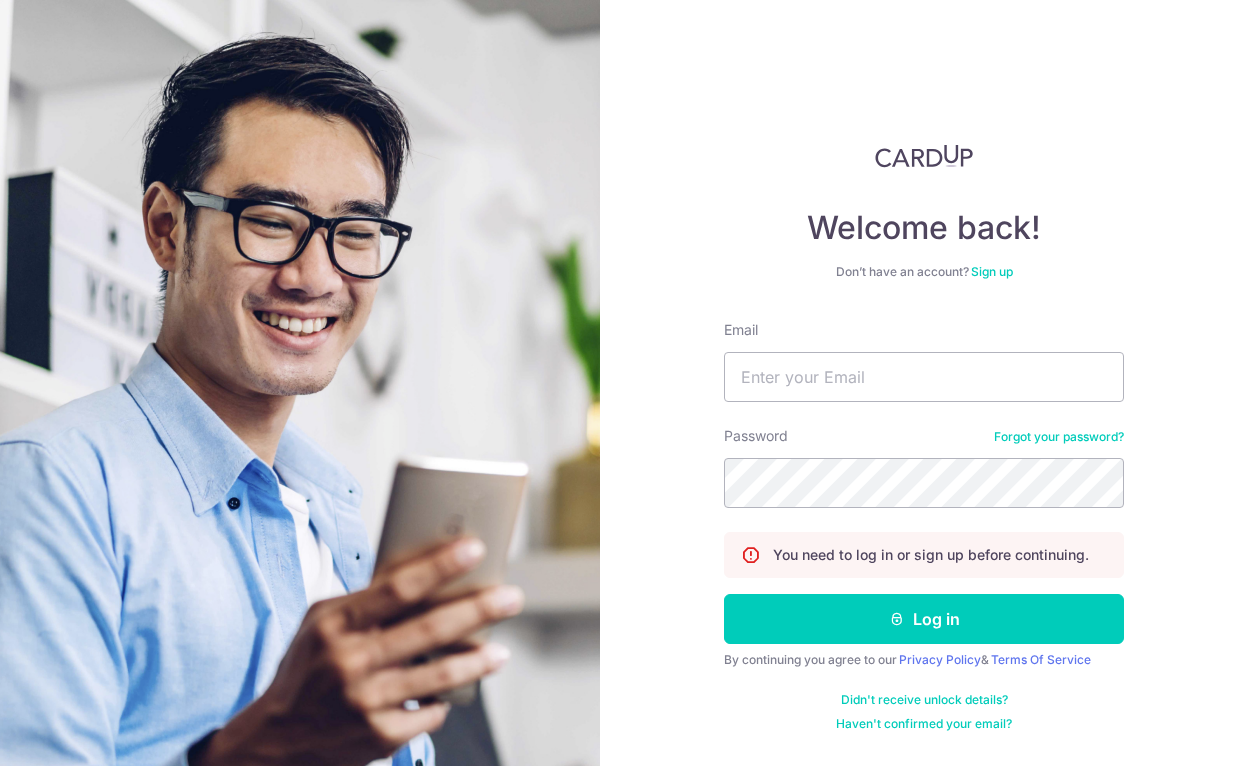 scroll, scrollTop: 0, scrollLeft: 0, axis: both 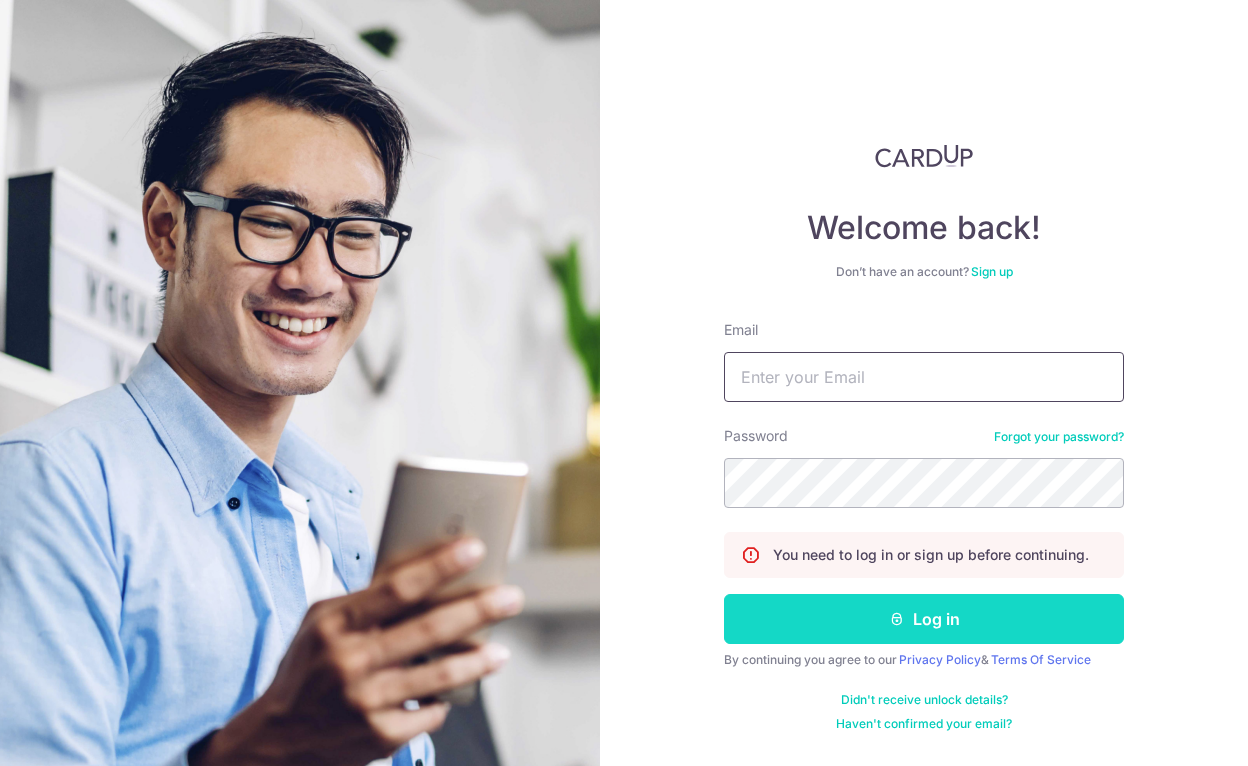 type on "[EMAIL_ADDRESS][DOMAIN_NAME]" 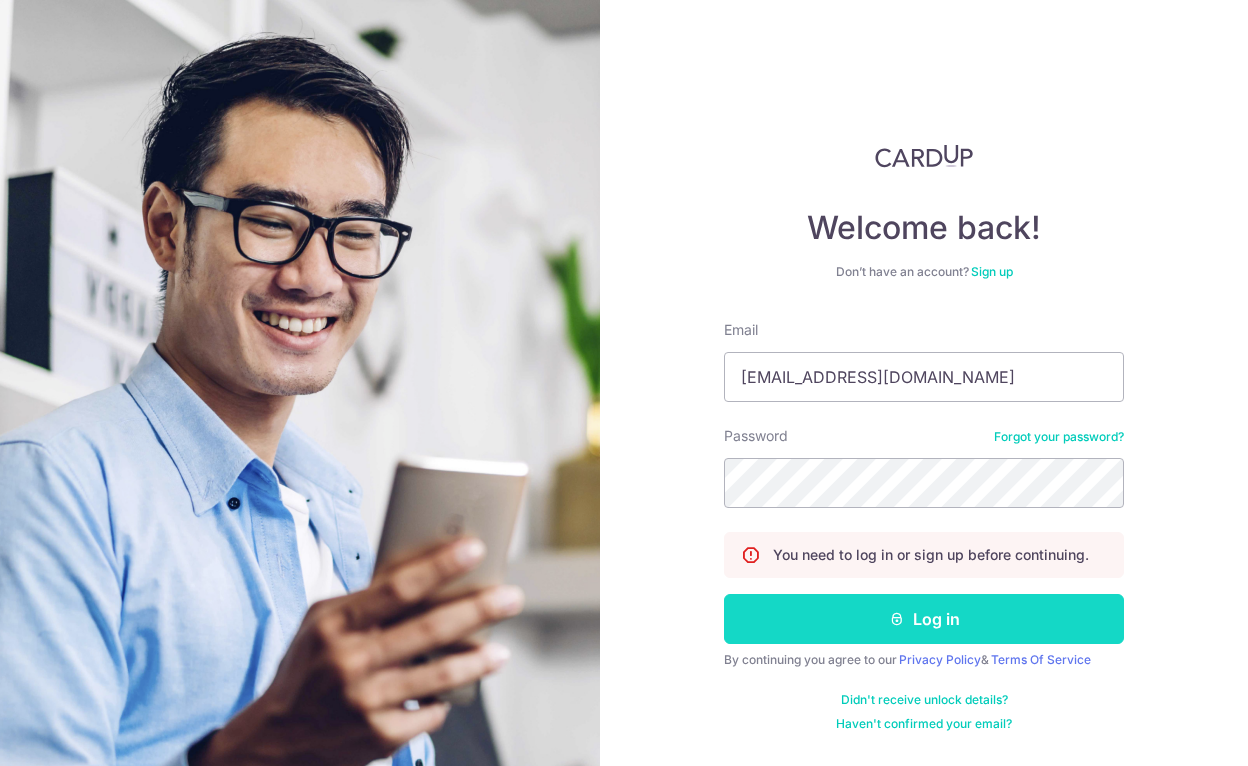 click on "Log in" at bounding box center (924, 619) 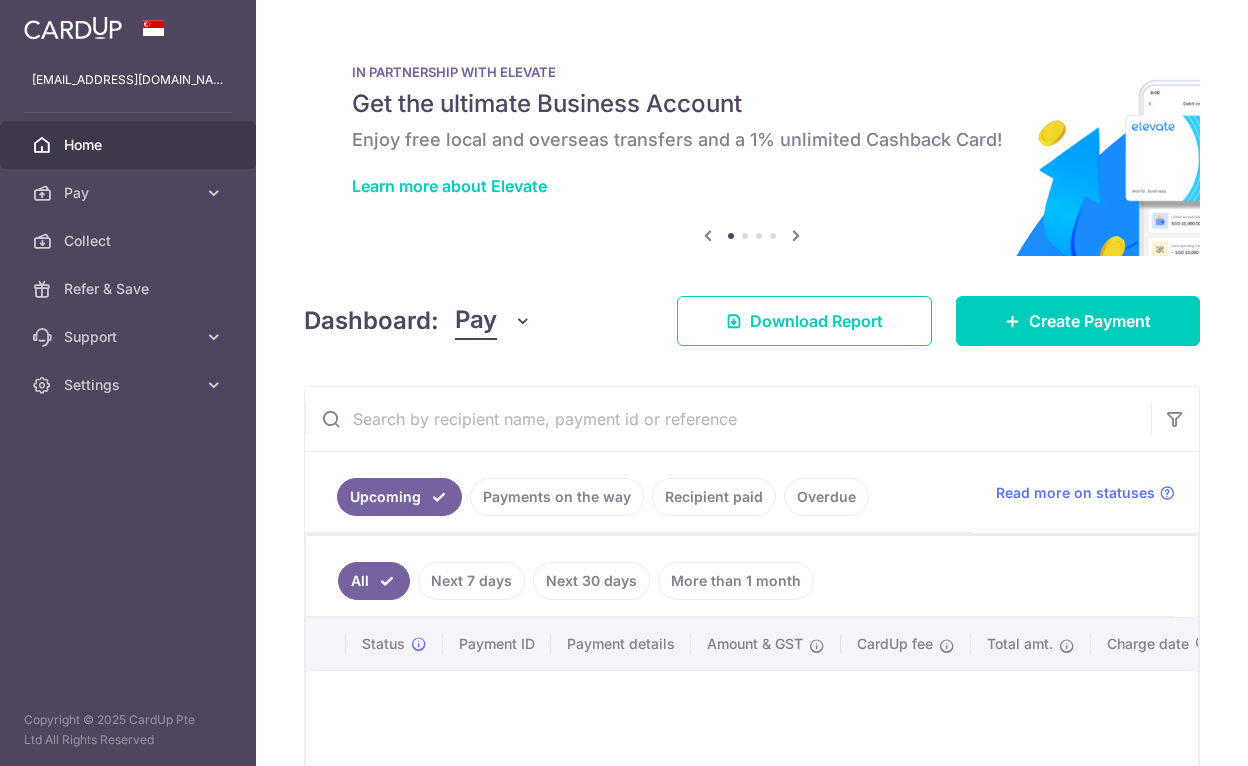 scroll, scrollTop: 0, scrollLeft: 0, axis: both 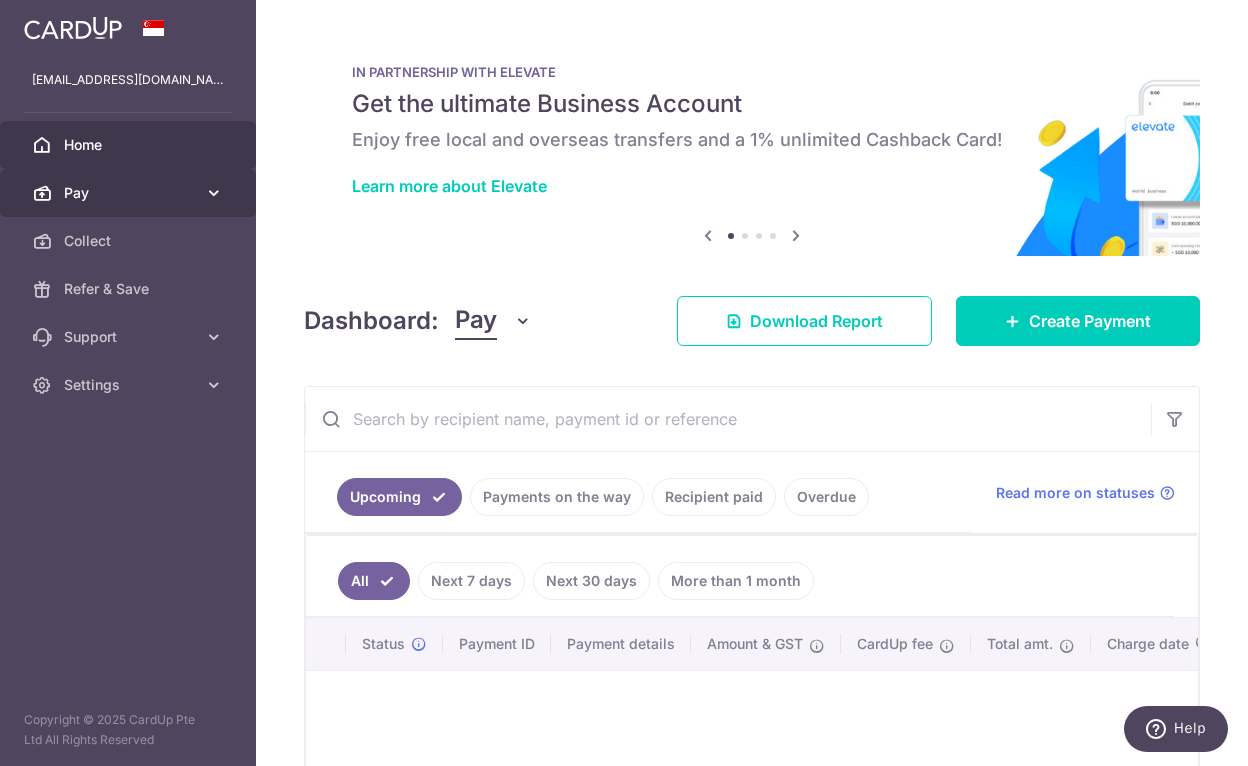 click on "Pay" at bounding box center (128, 193) 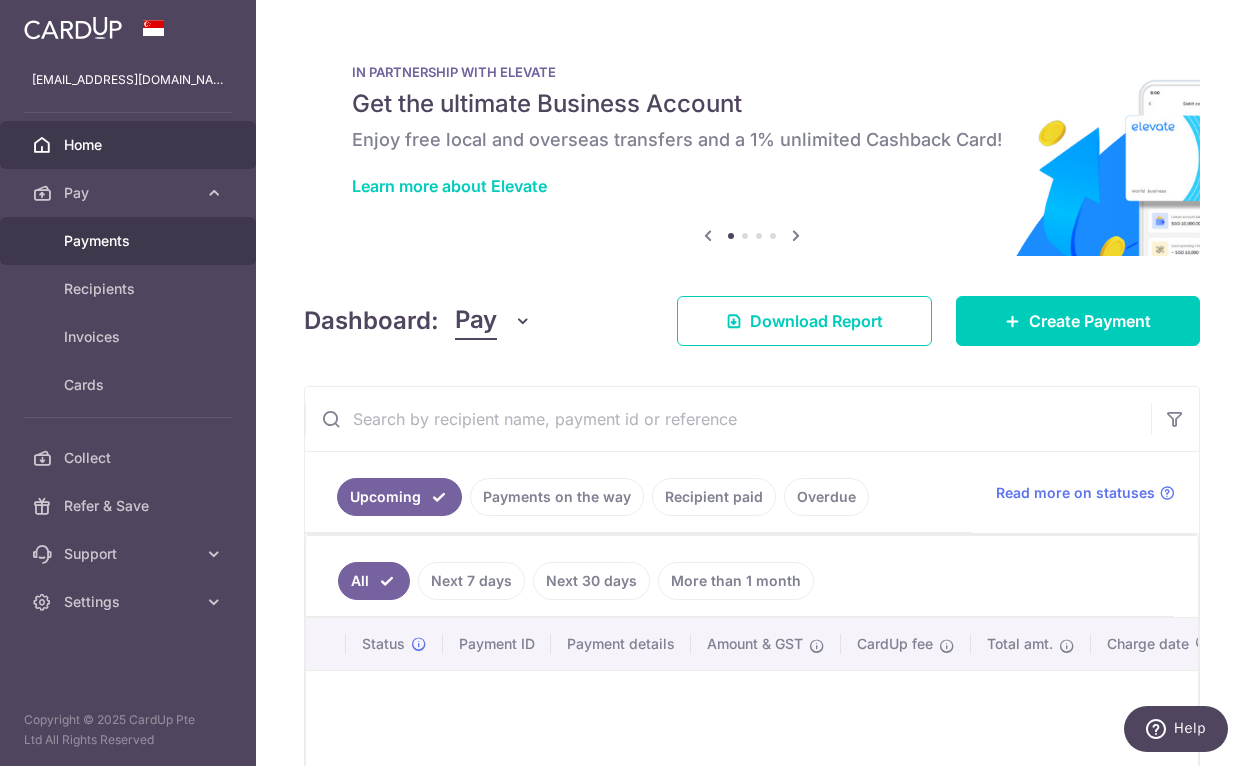click on "Payments" at bounding box center [128, 241] 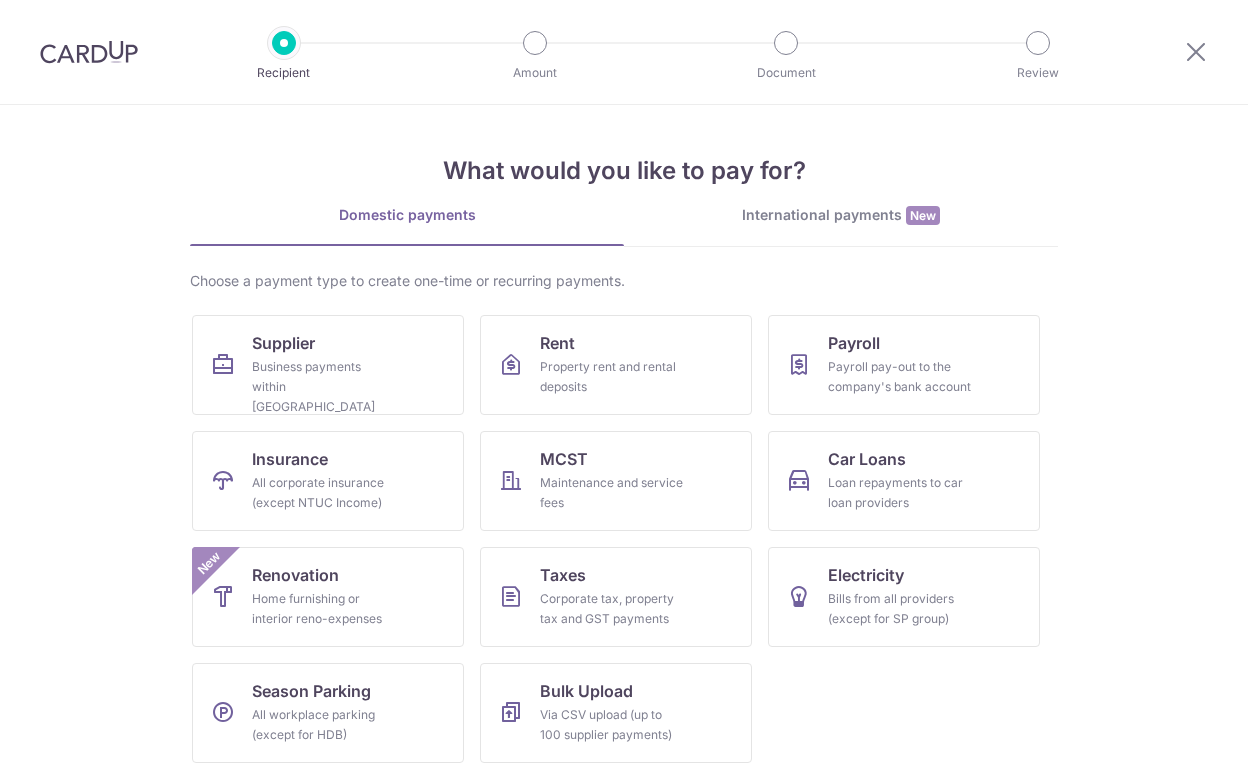 scroll, scrollTop: 0, scrollLeft: 0, axis: both 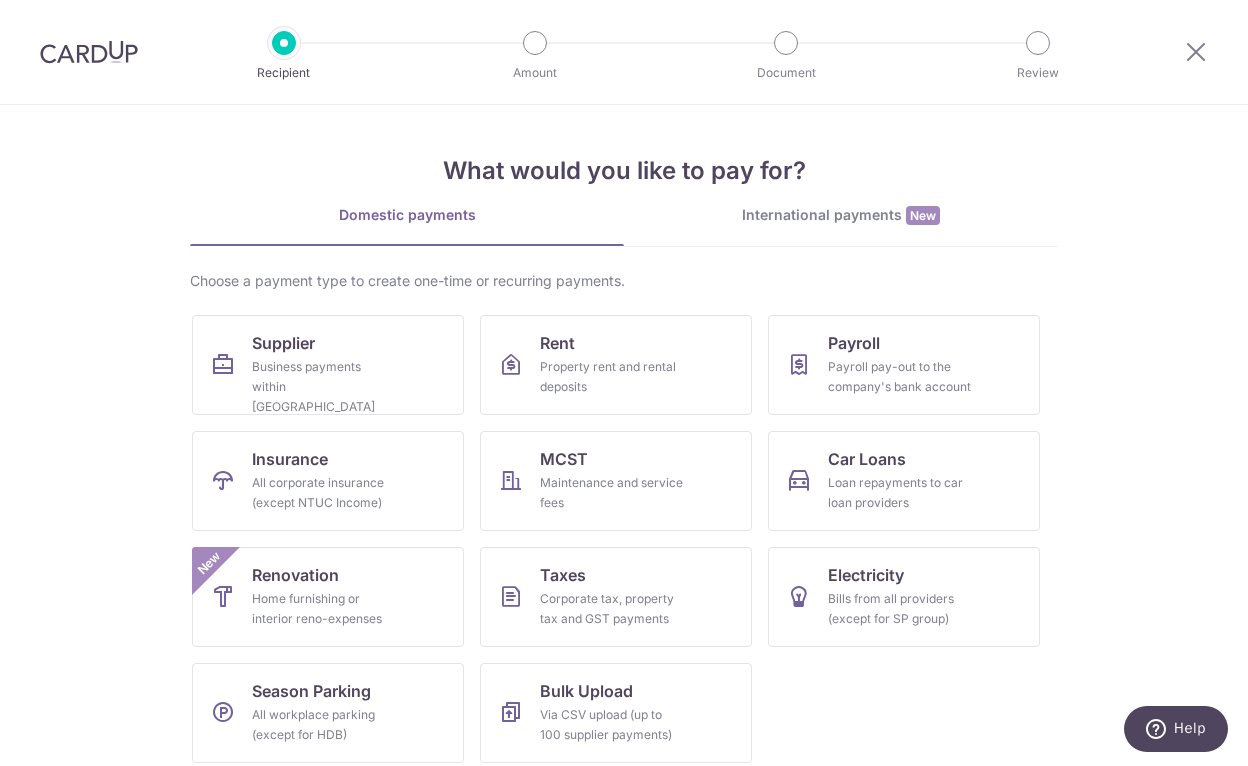 click at bounding box center (89, 52) 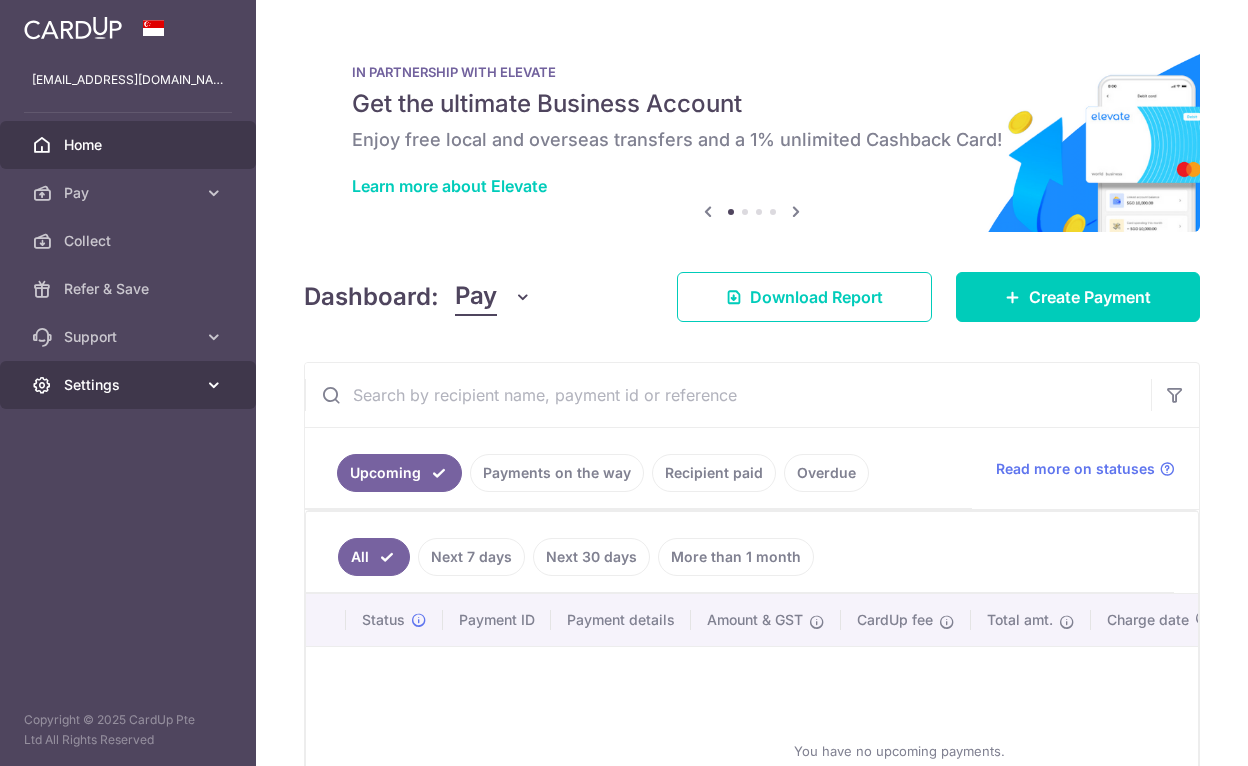 scroll, scrollTop: 0, scrollLeft: 0, axis: both 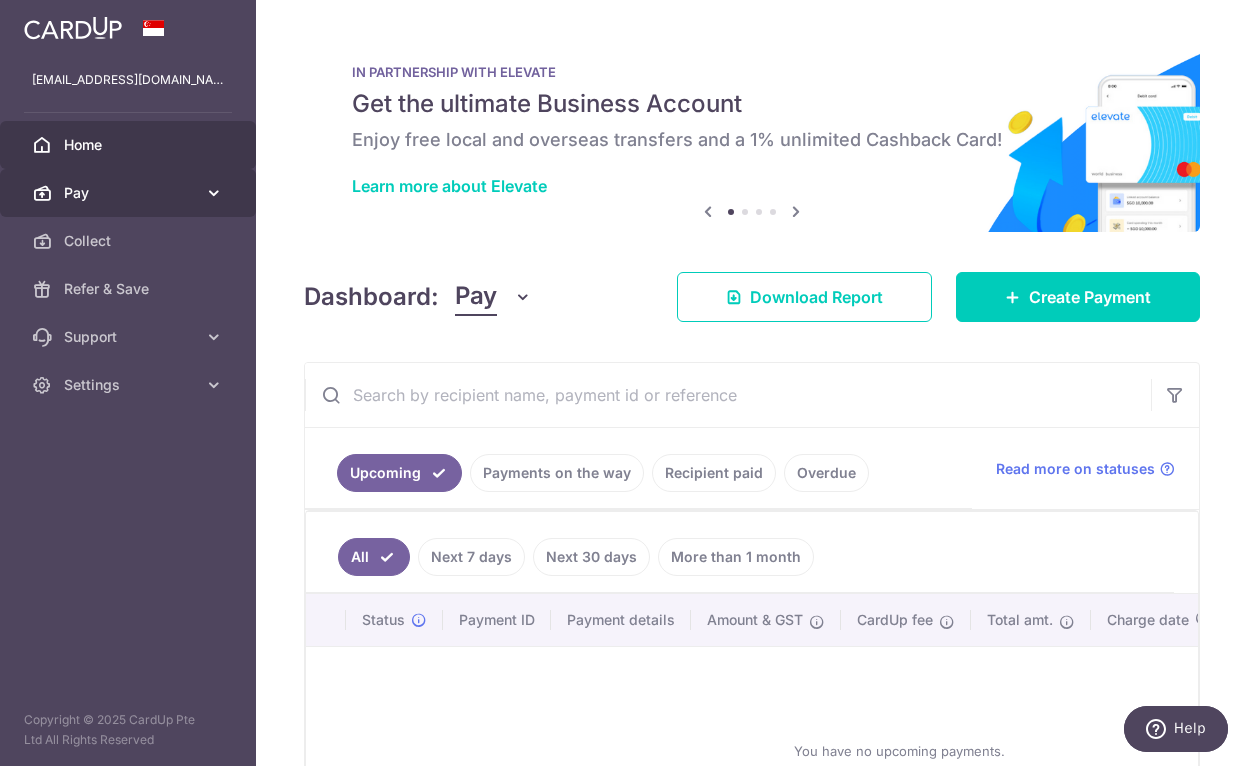 click on "Pay" at bounding box center (128, 193) 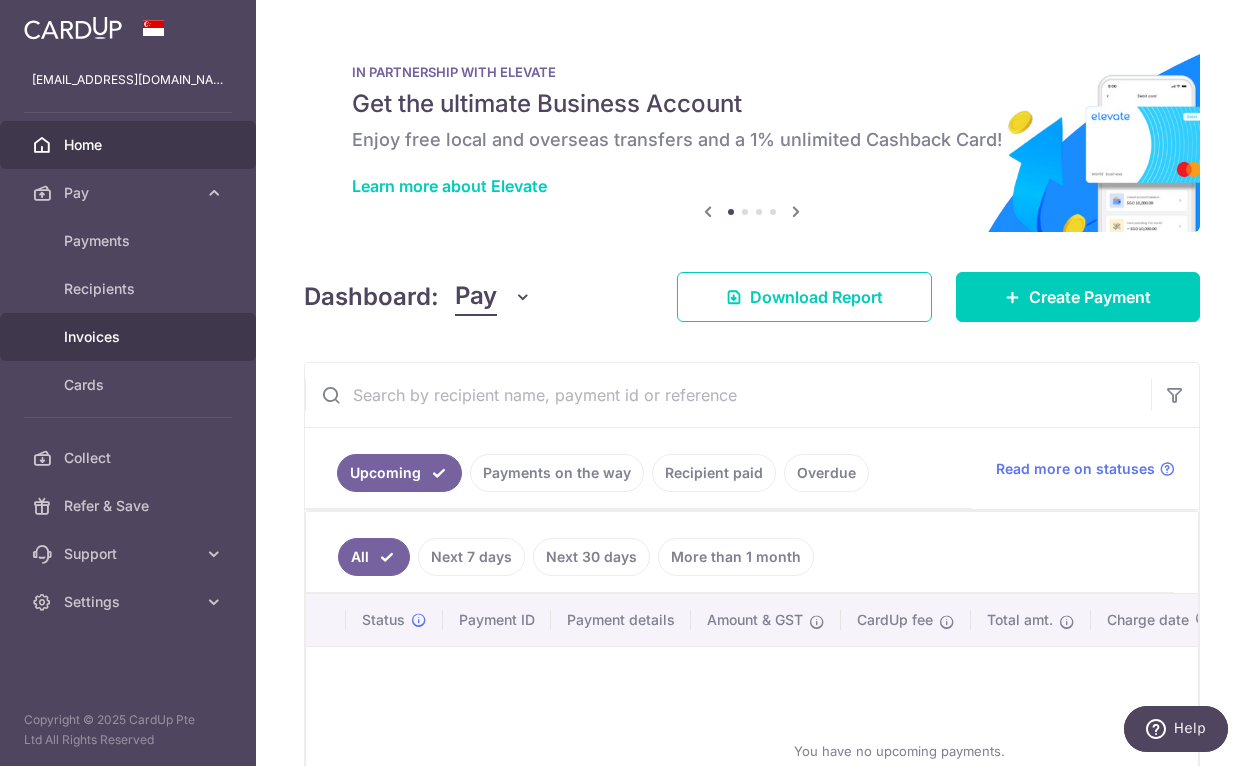 click on "Invoices" at bounding box center (130, 337) 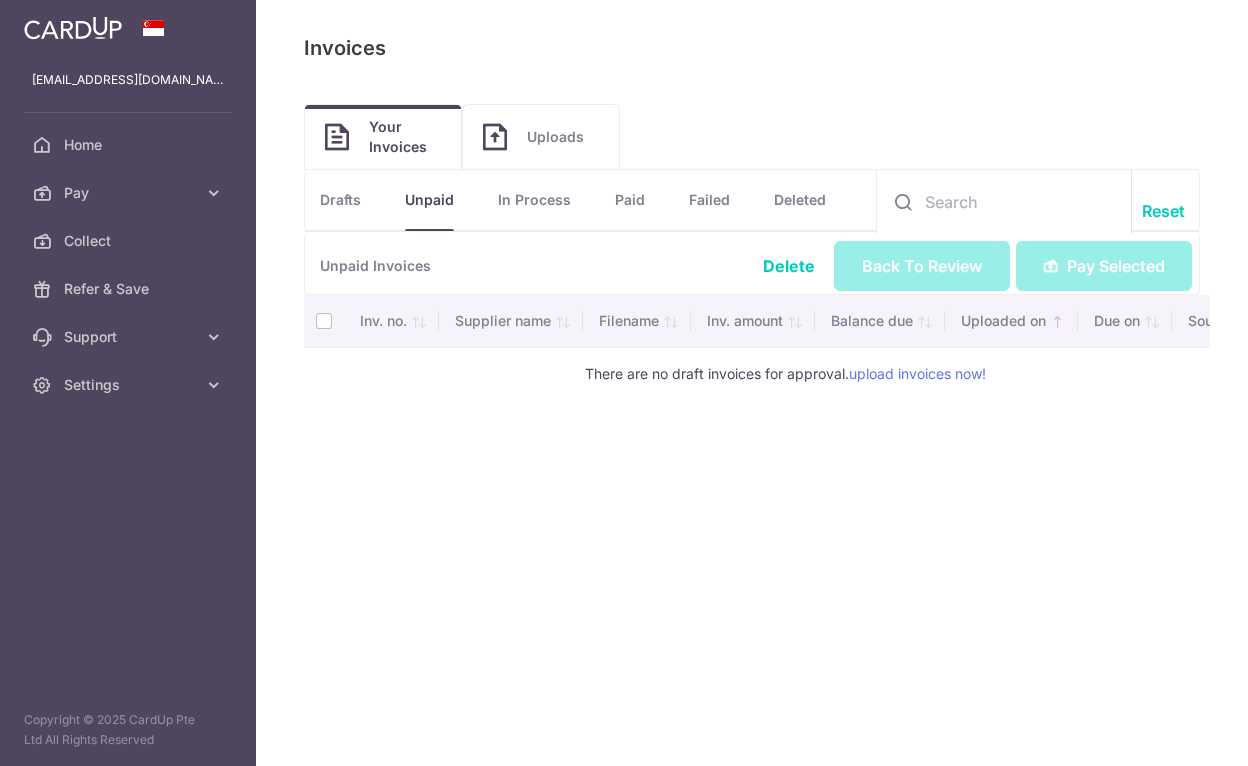 scroll, scrollTop: 0, scrollLeft: 0, axis: both 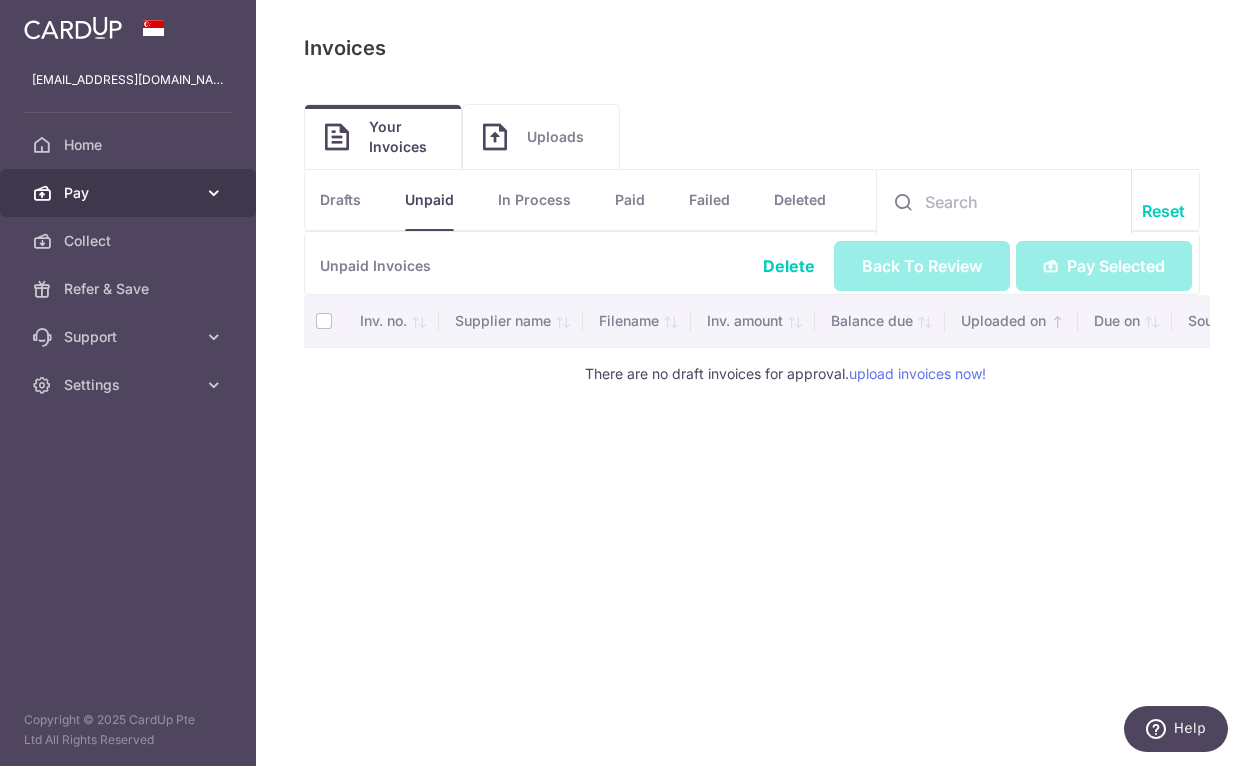 click on "Pay" at bounding box center [130, 193] 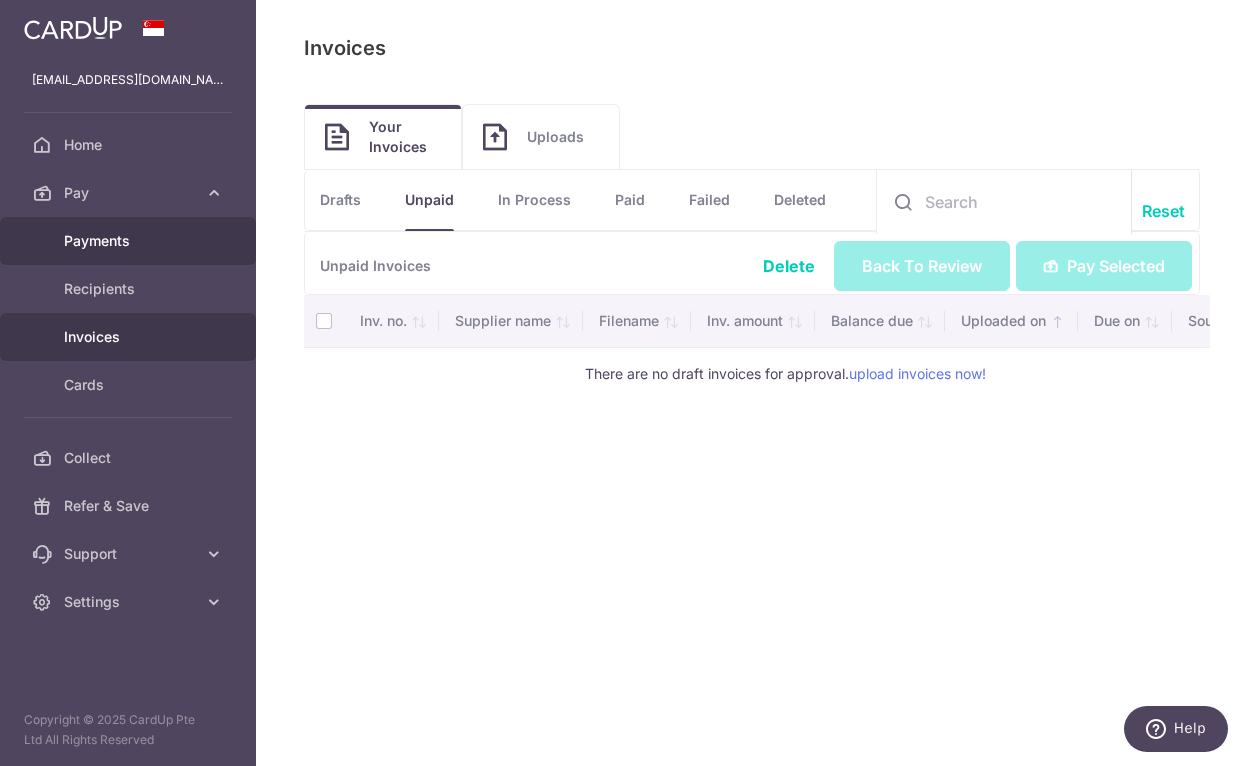 click on "Payments" at bounding box center (128, 241) 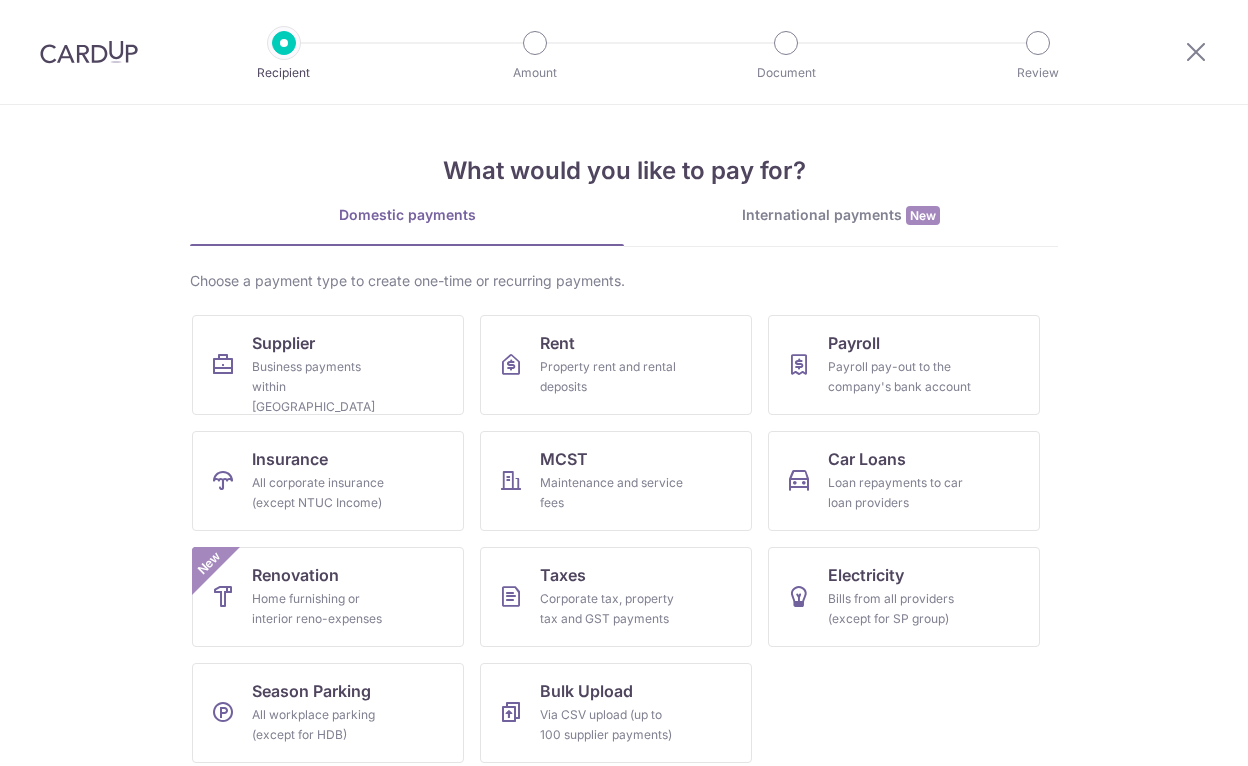 scroll, scrollTop: 0, scrollLeft: 0, axis: both 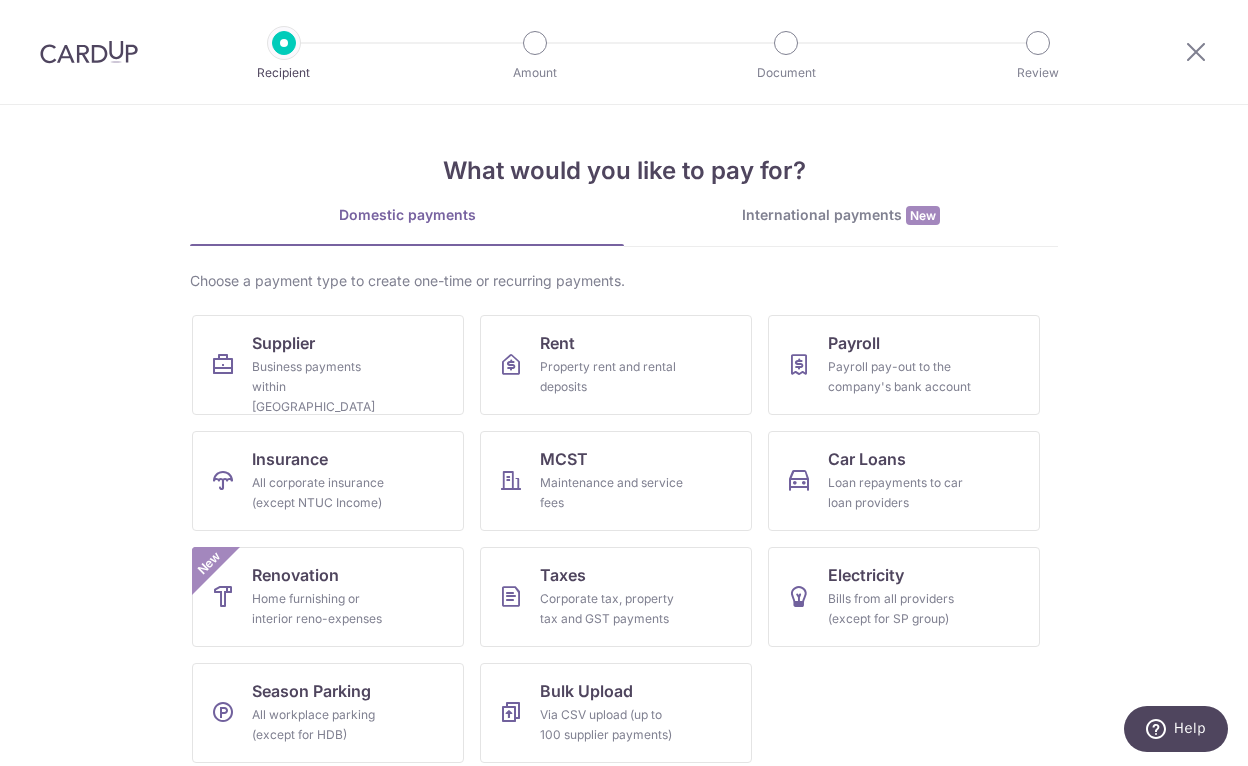click on "International payments
New" at bounding box center [841, 215] 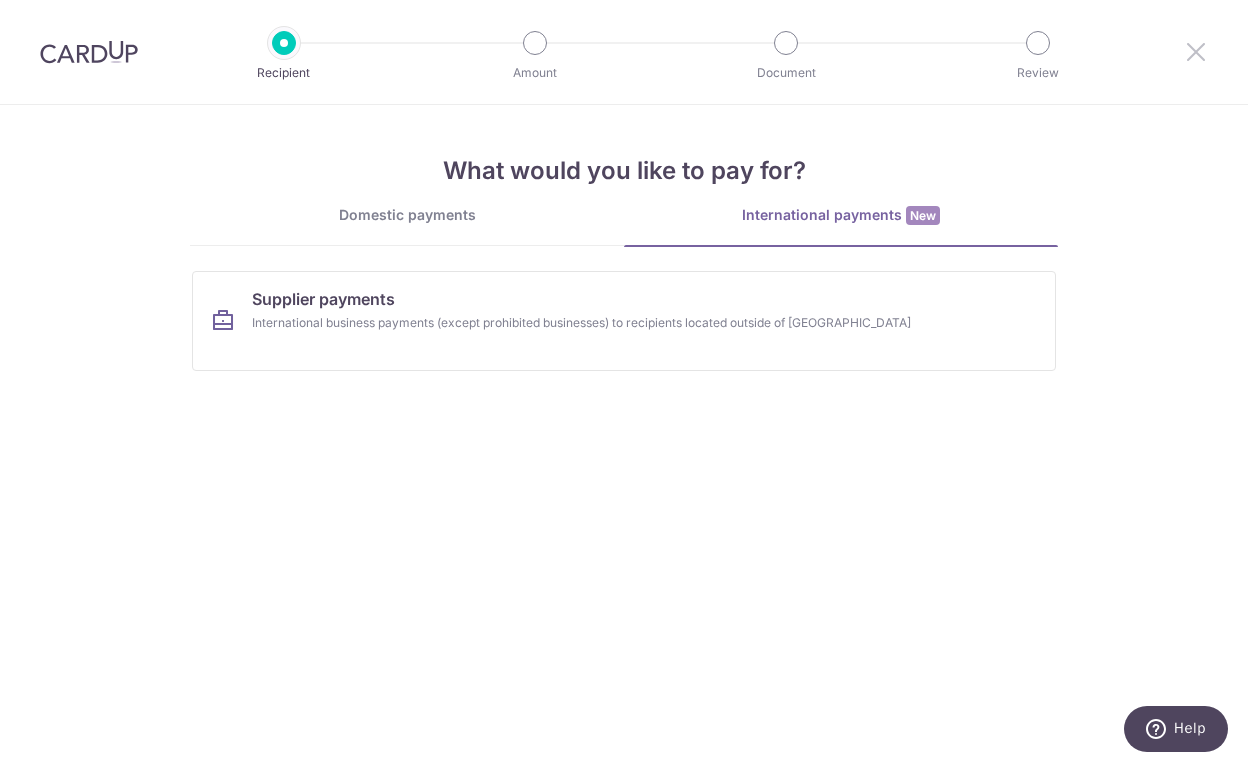 click at bounding box center [1196, 51] 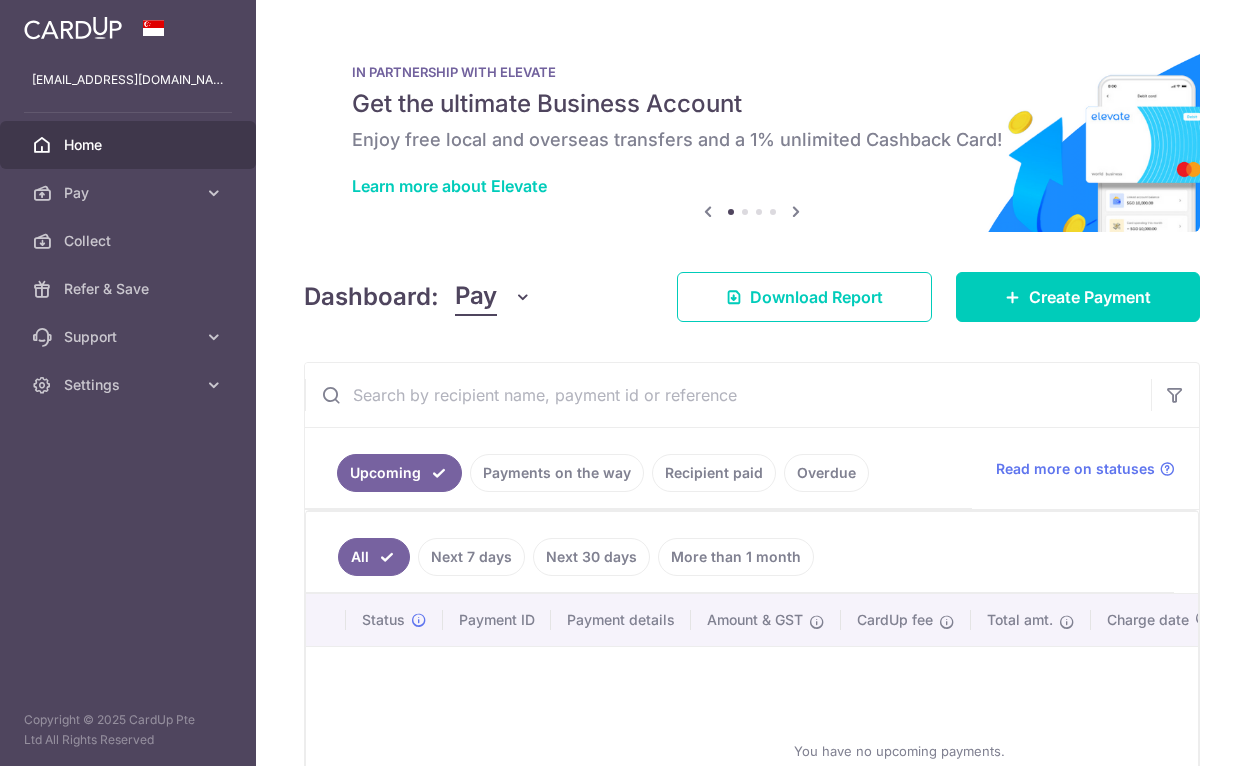 scroll, scrollTop: 0, scrollLeft: 0, axis: both 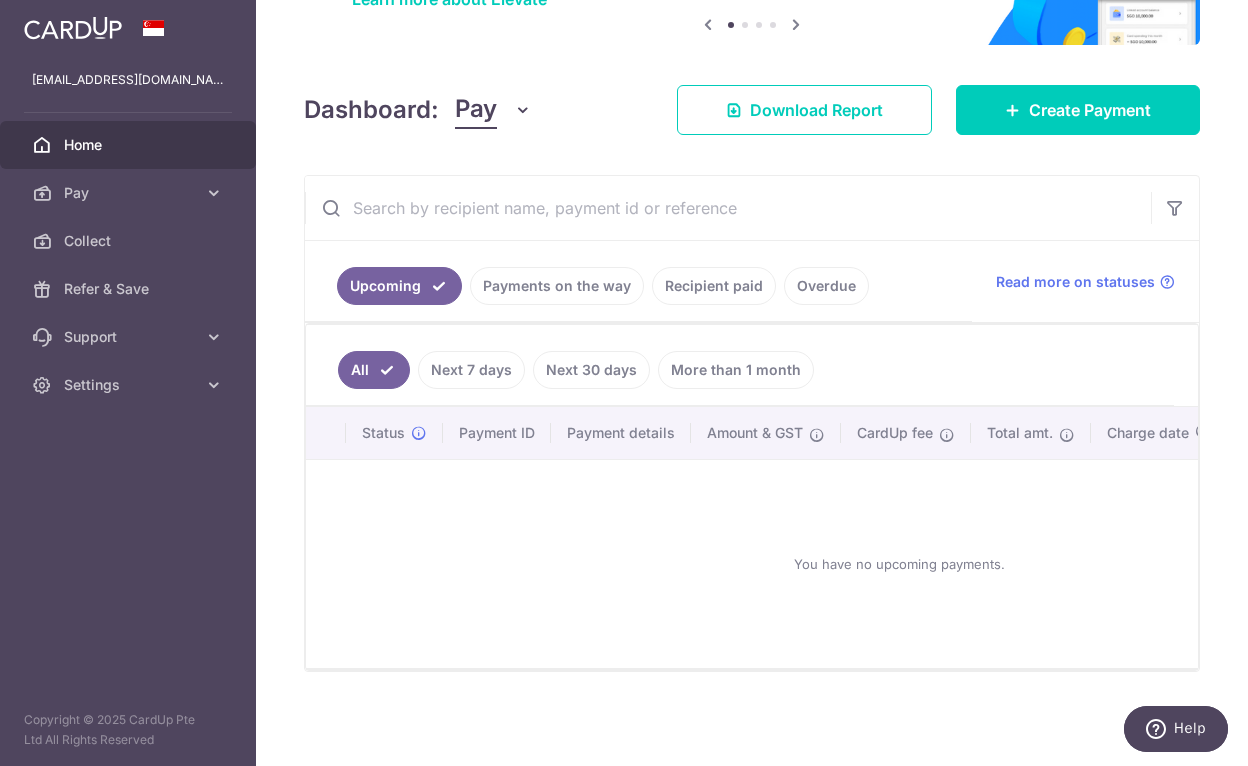 click on "Recipient paid" at bounding box center (714, 286) 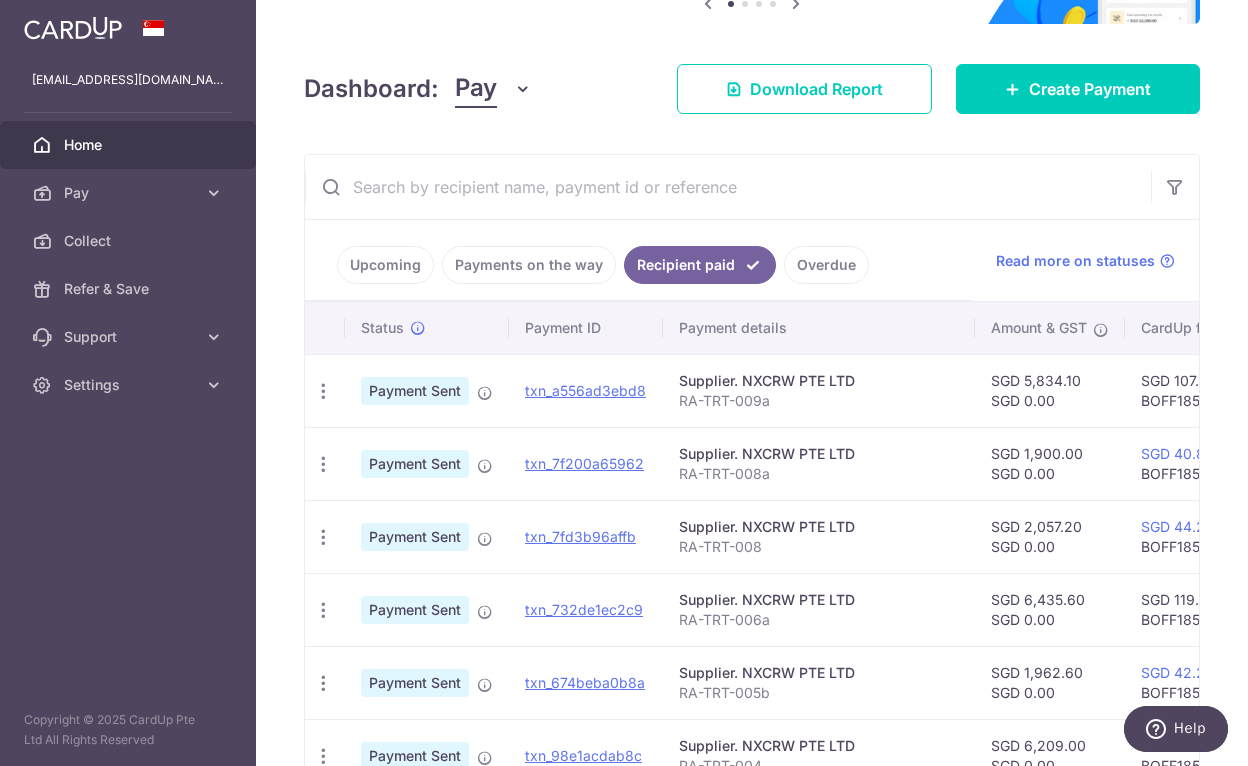 scroll, scrollTop: 209, scrollLeft: 0, axis: vertical 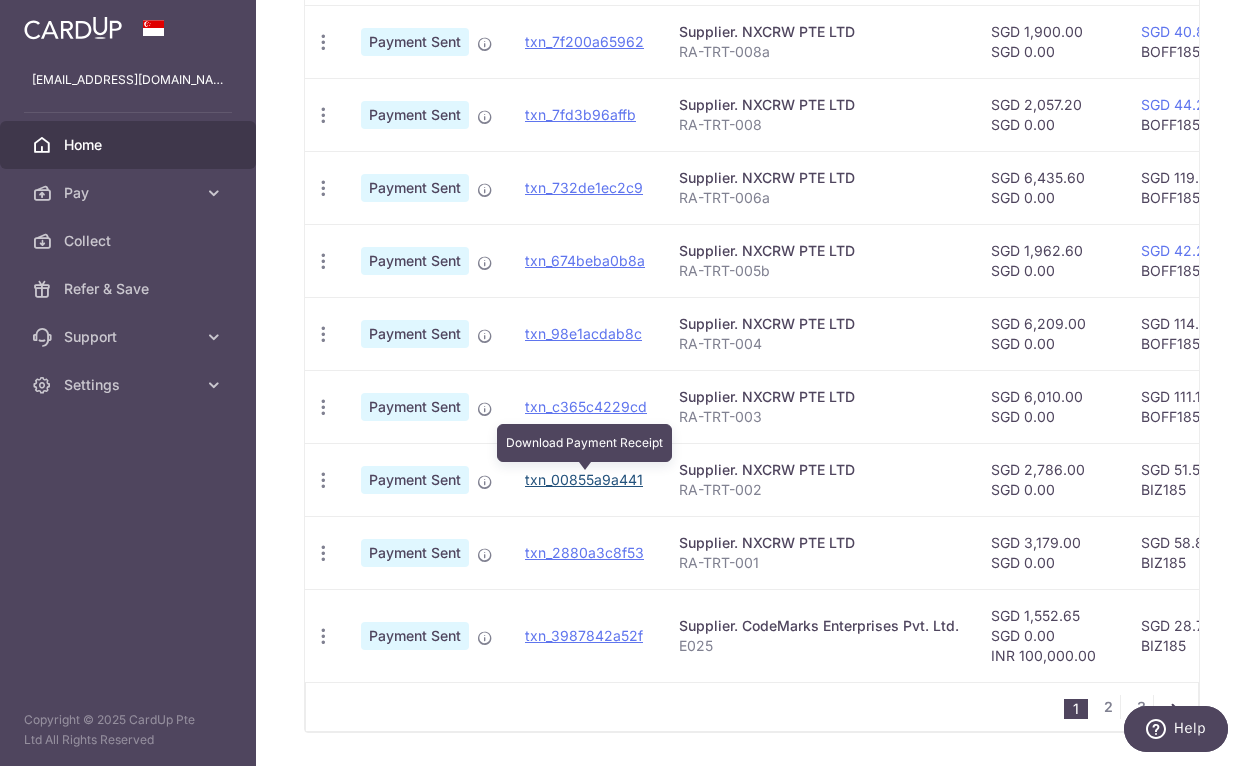 click on "txn_00855a9a441" at bounding box center [584, 479] 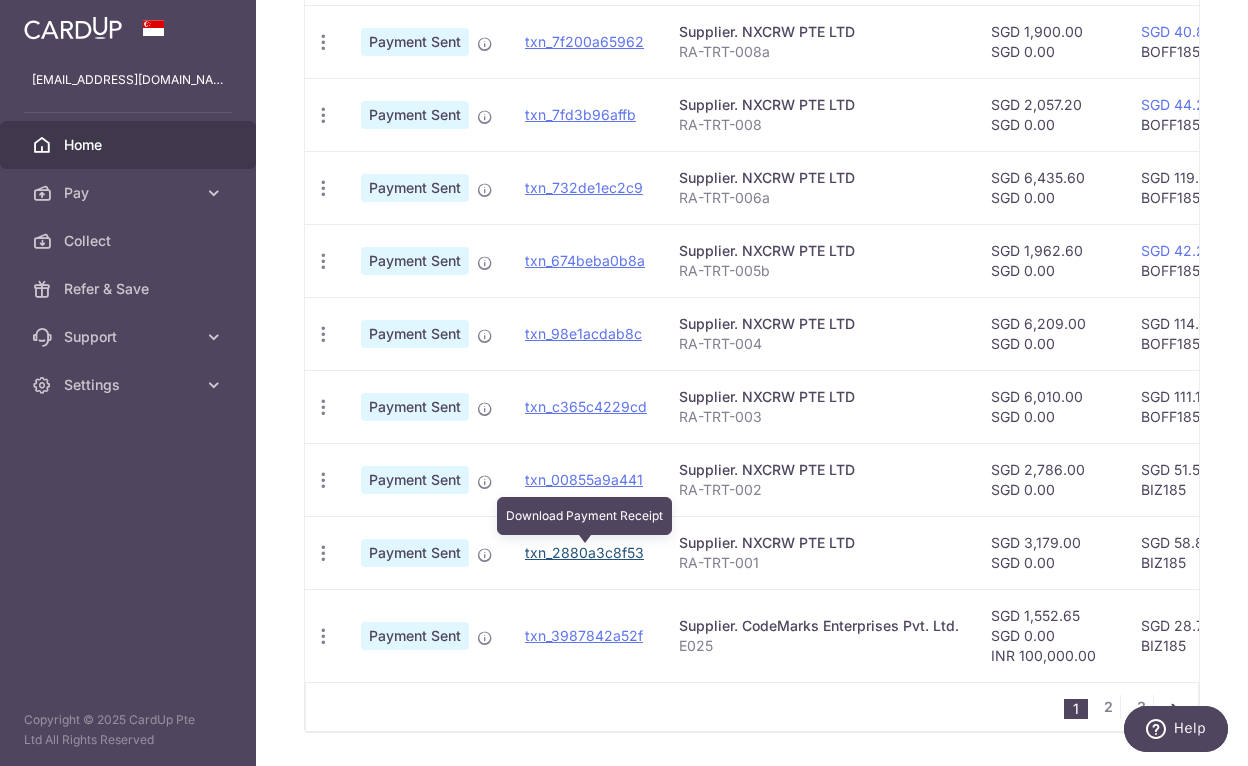 click on "txn_2880a3c8f53" at bounding box center (584, 552) 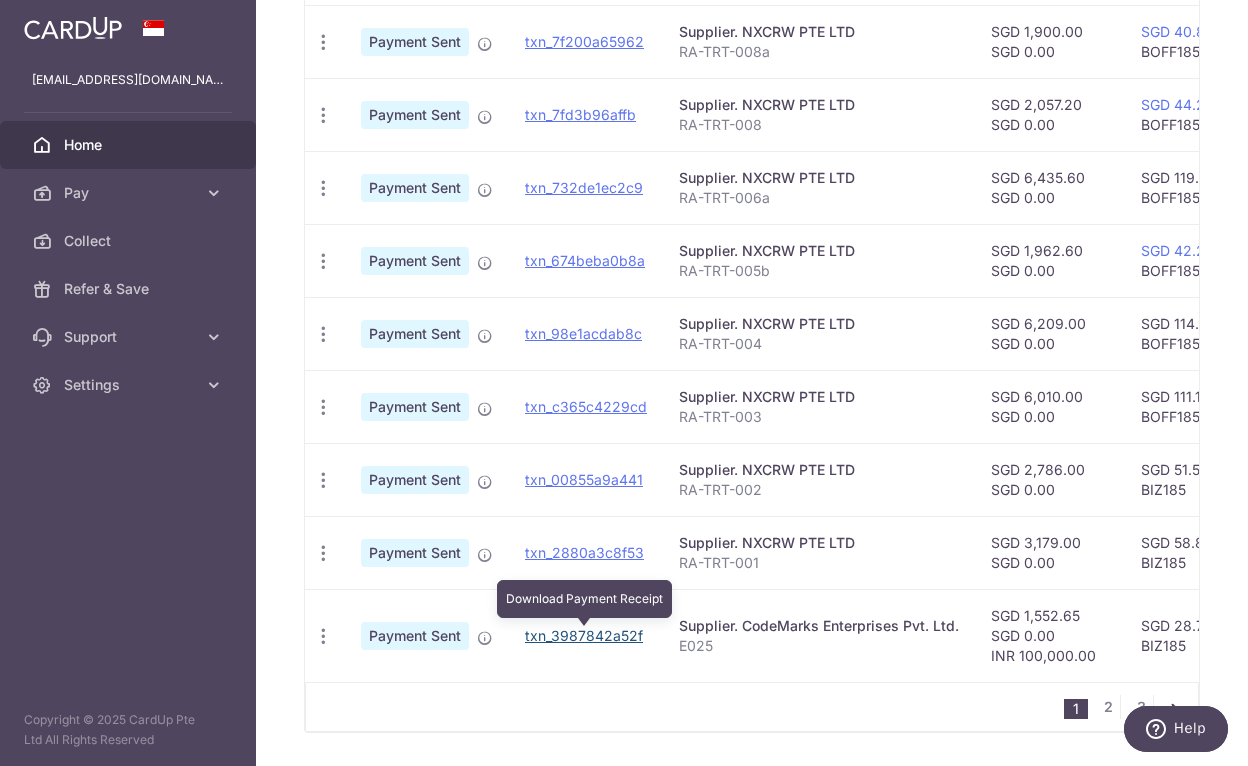 click on "txn_3987842a52f" at bounding box center [584, 635] 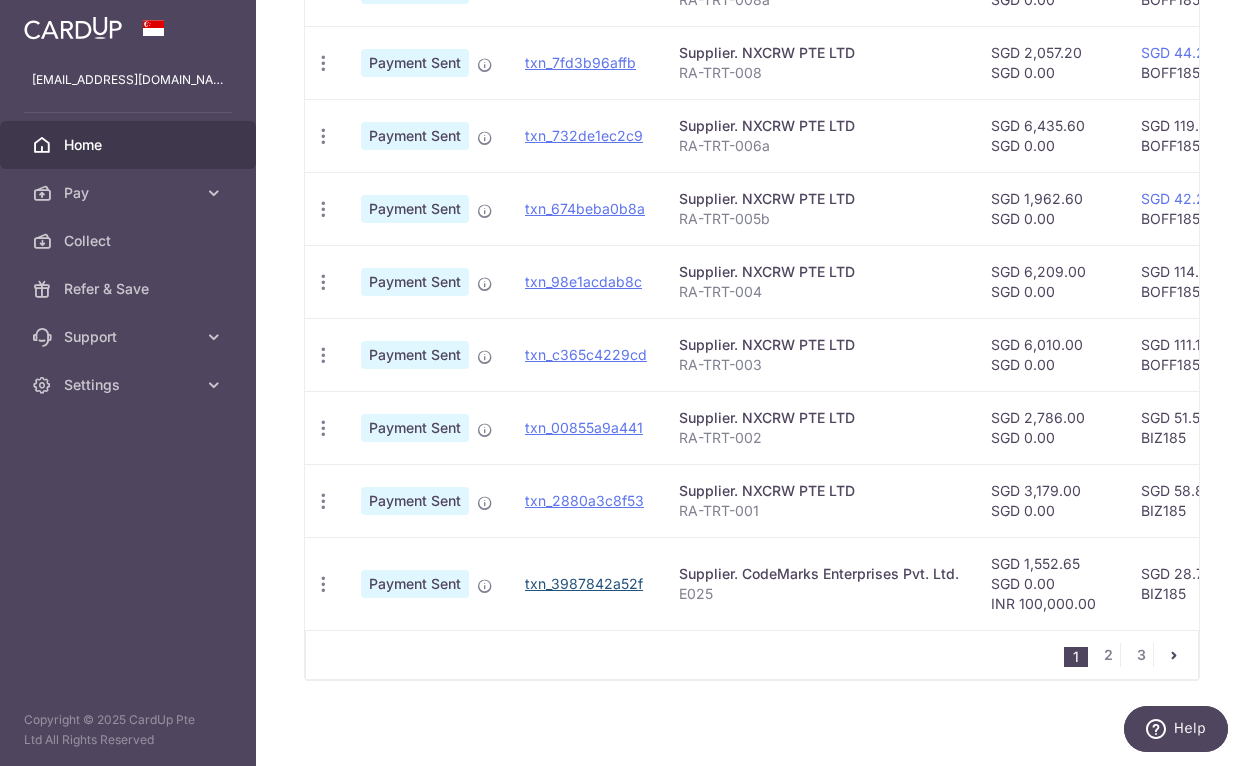 scroll, scrollTop: 691, scrollLeft: 0, axis: vertical 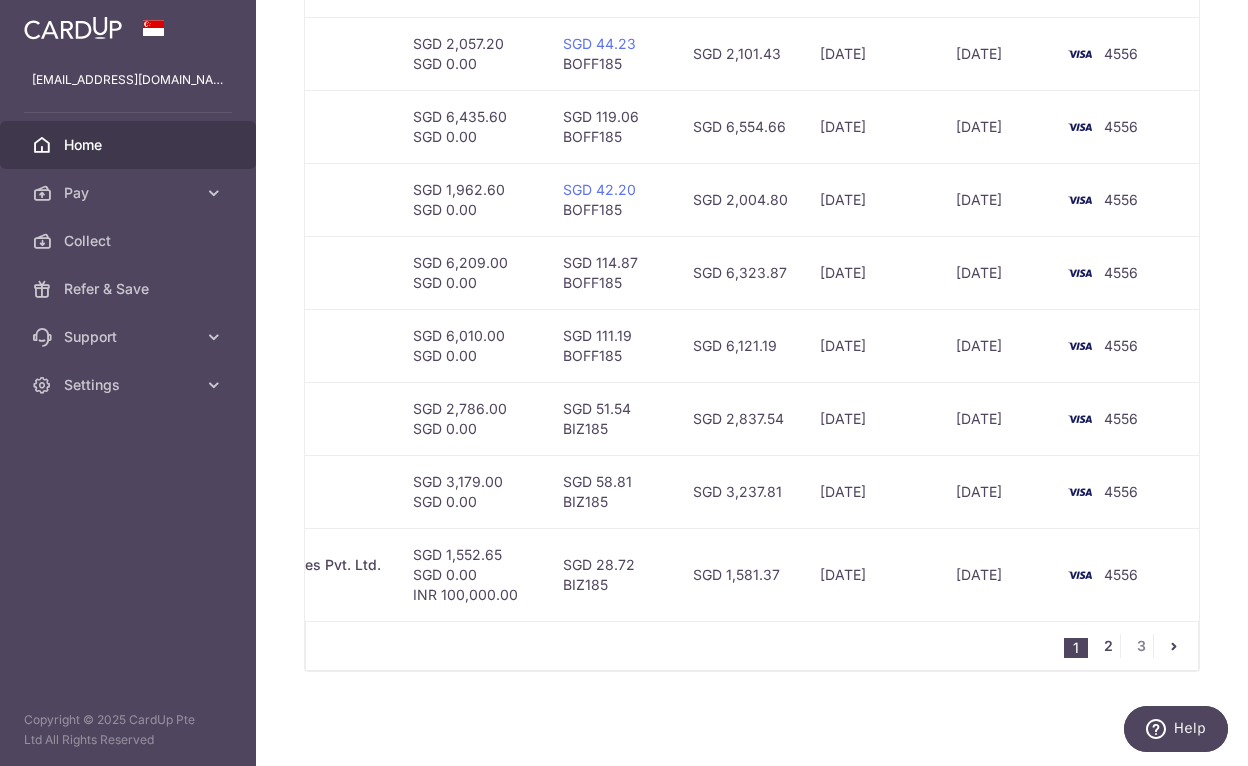 click on "2" at bounding box center [1108, 646] 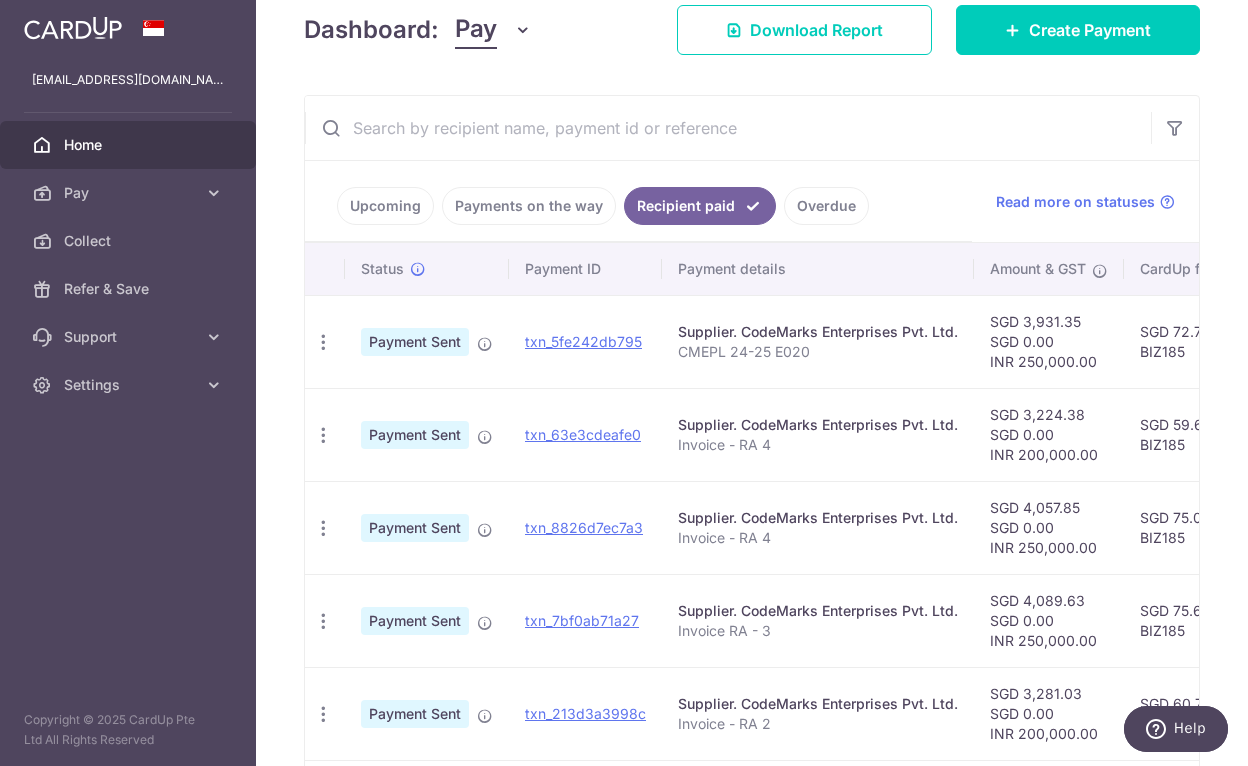 scroll, scrollTop: 266, scrollLeft: 0, axis: vertical 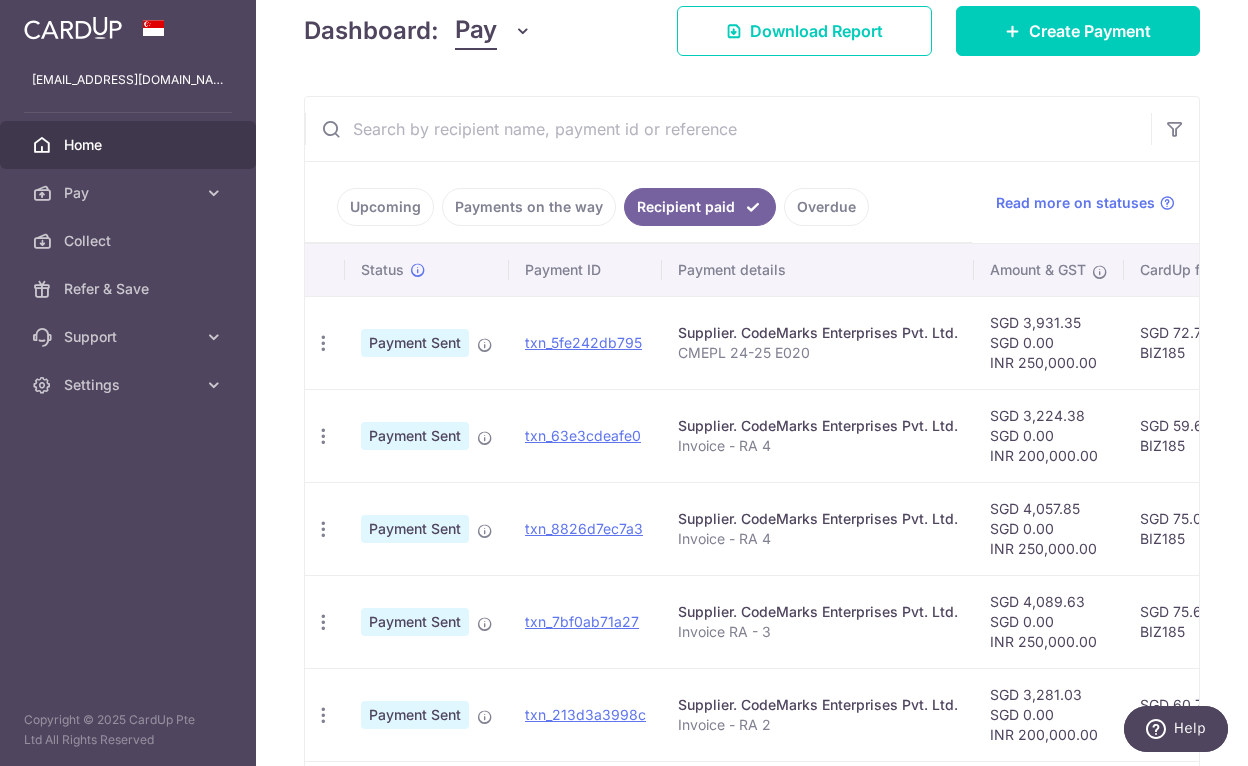 click on "Supplier. CodeMarks Enterprises Pvt. Ltd.
Invoice - RA 4" at bounding box center (818, 435) 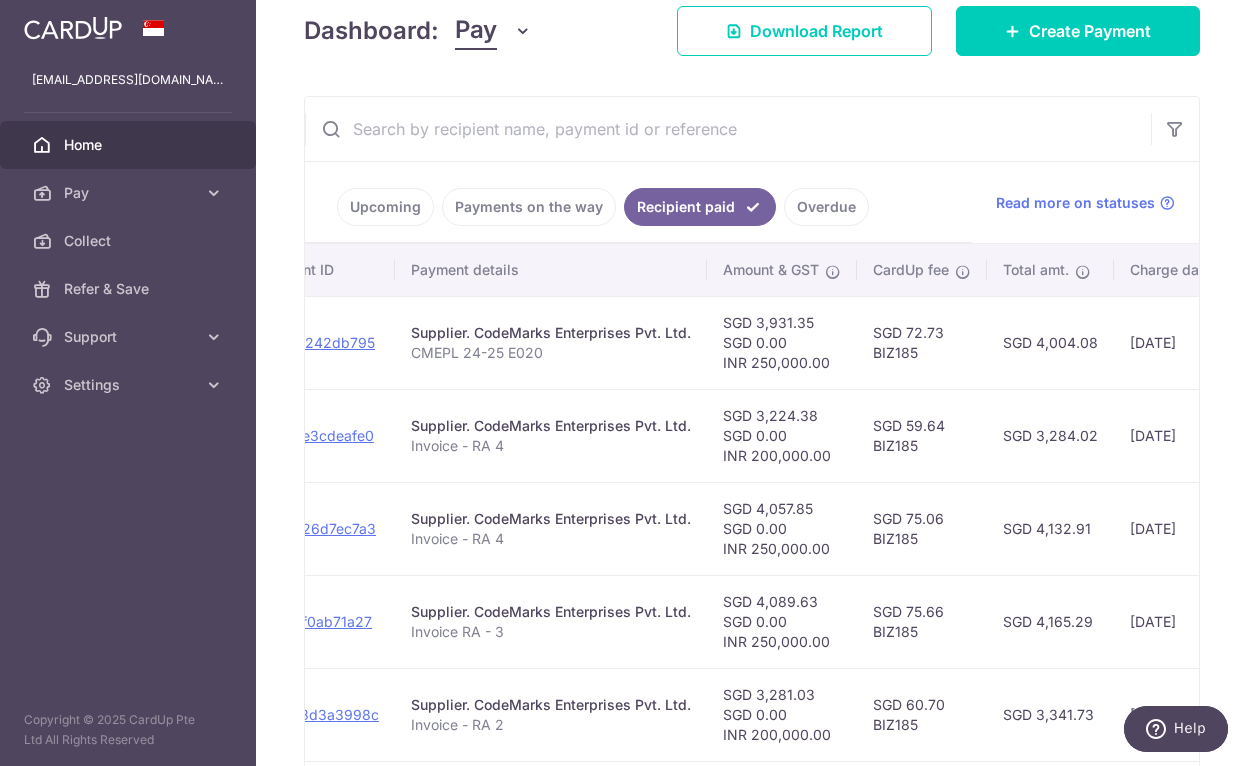 scroll, scrollTop: 0, scrollLeft: 0, axis: both 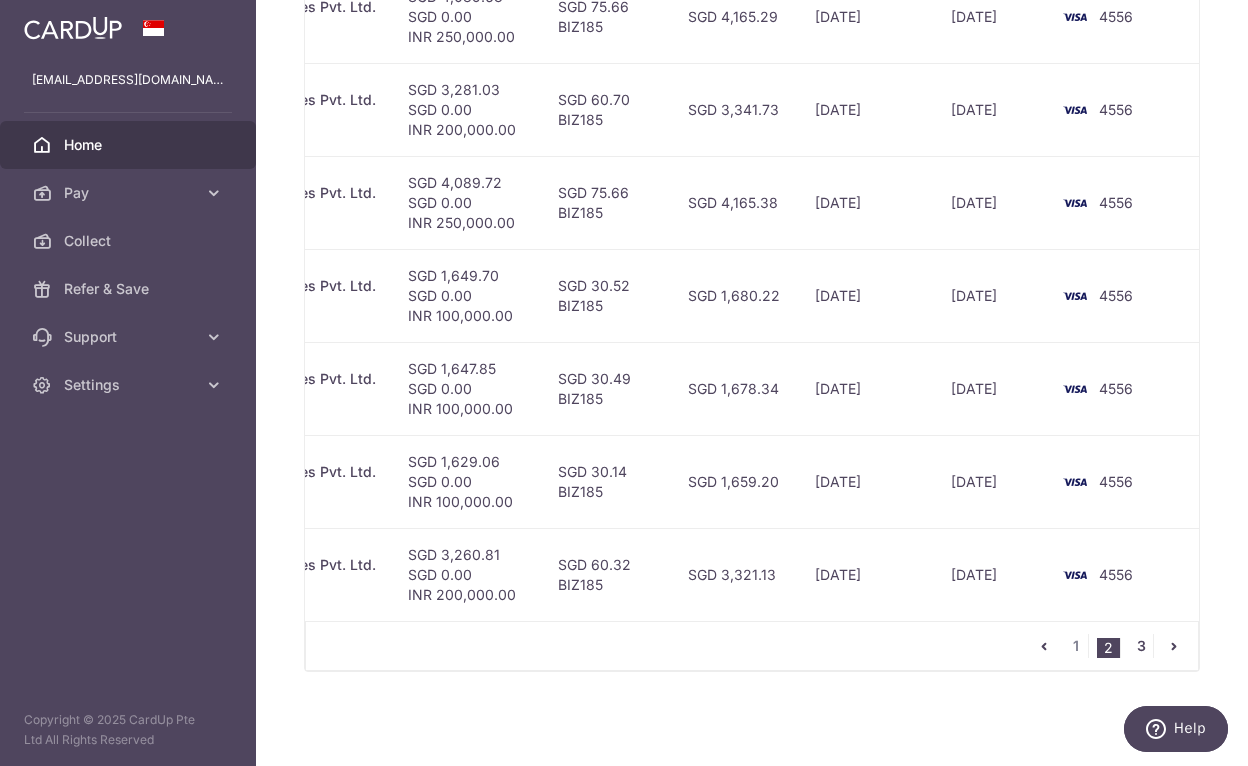 click on "3" at bounding box center [1141, 646] 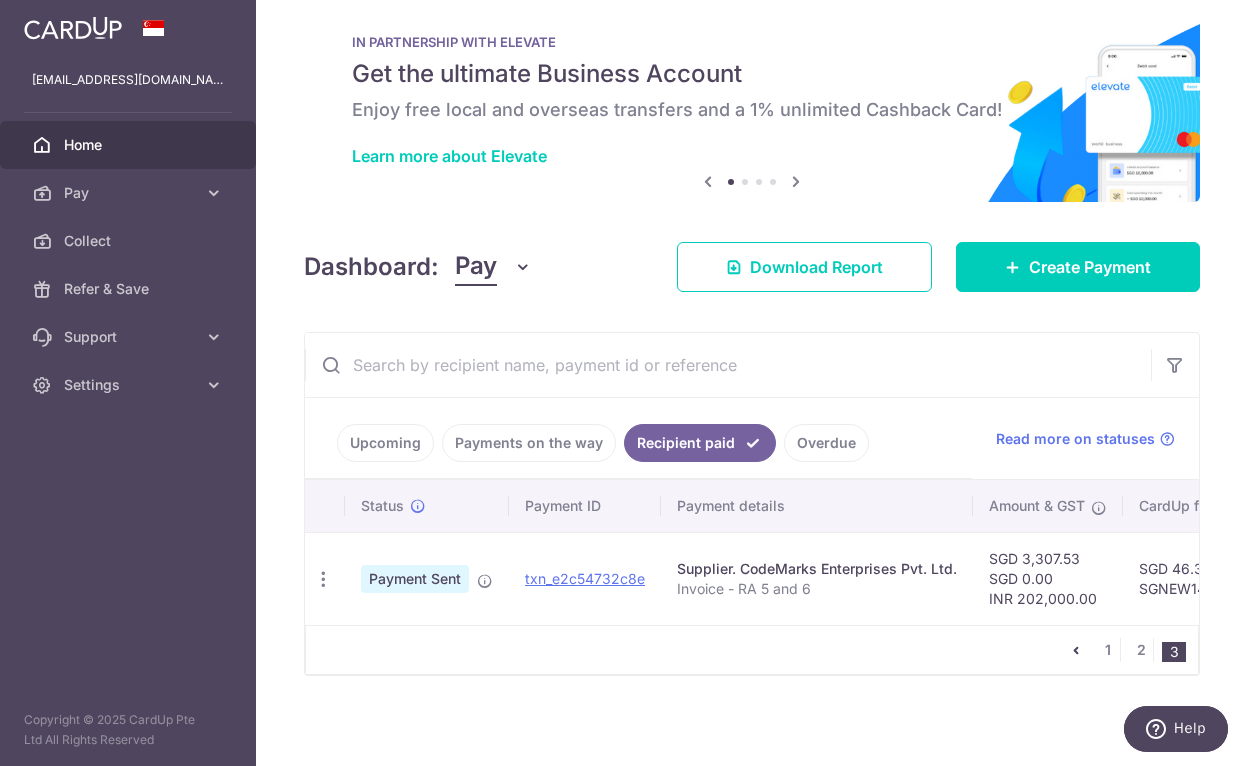 click on "Supplier. CodeMarks Enterprises Pvt. Ltd." at bounding box center [817, 569] 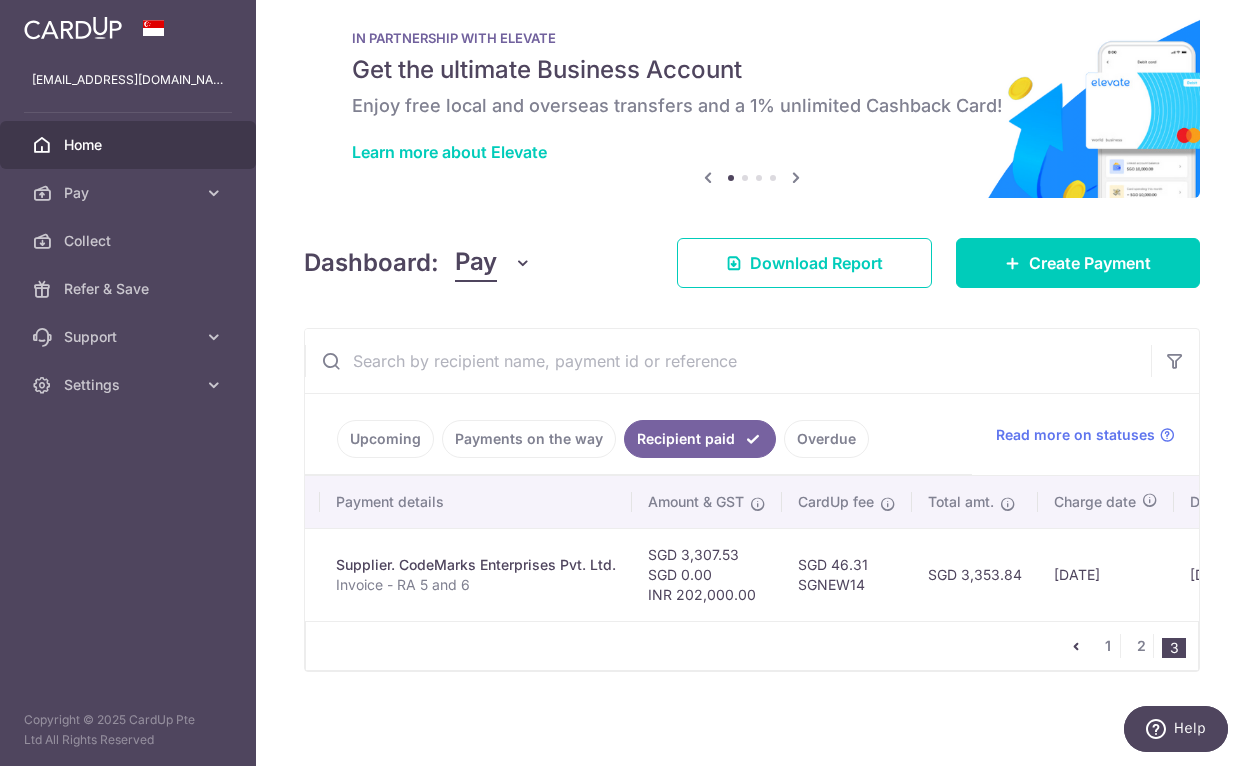 scroll, scrollTop: 0, scrollLeft: 0, axis: both 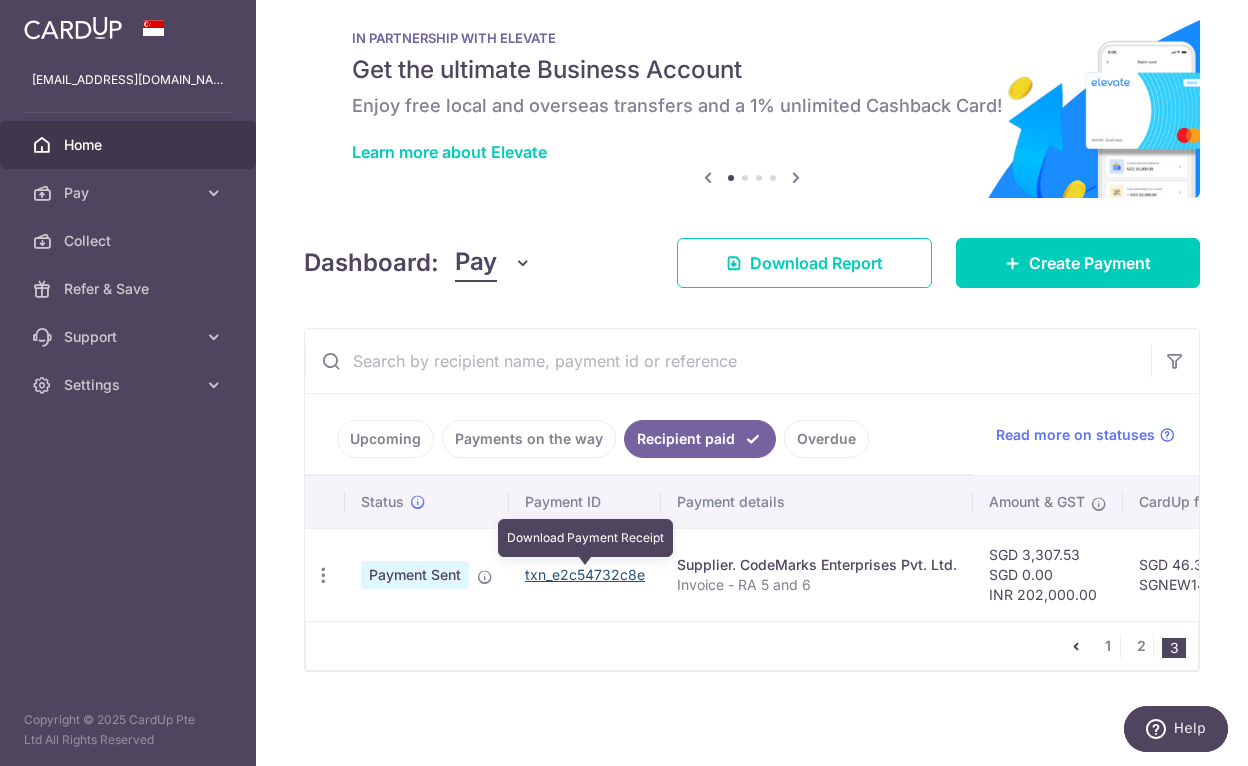 click on "txn_e2c54732c8e" at bounding box center [585, 574] 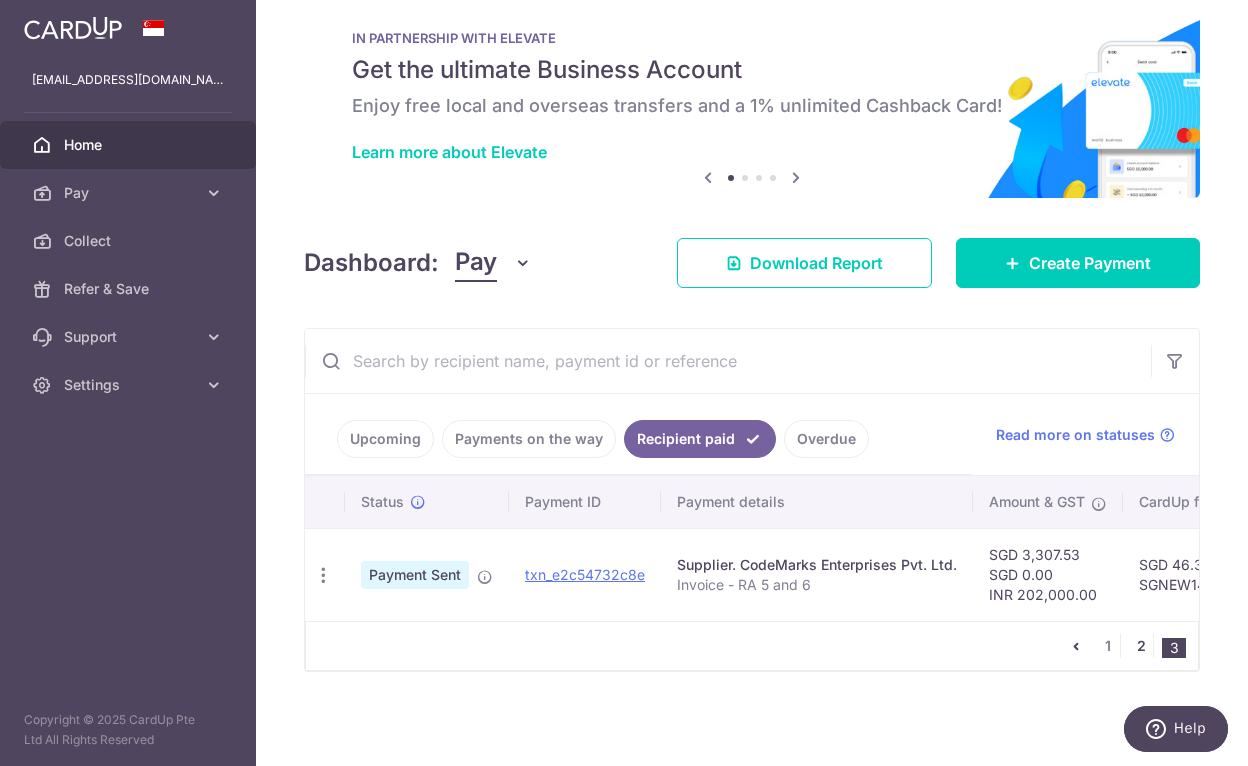 click on "2" at bounding box center (1141, 646) 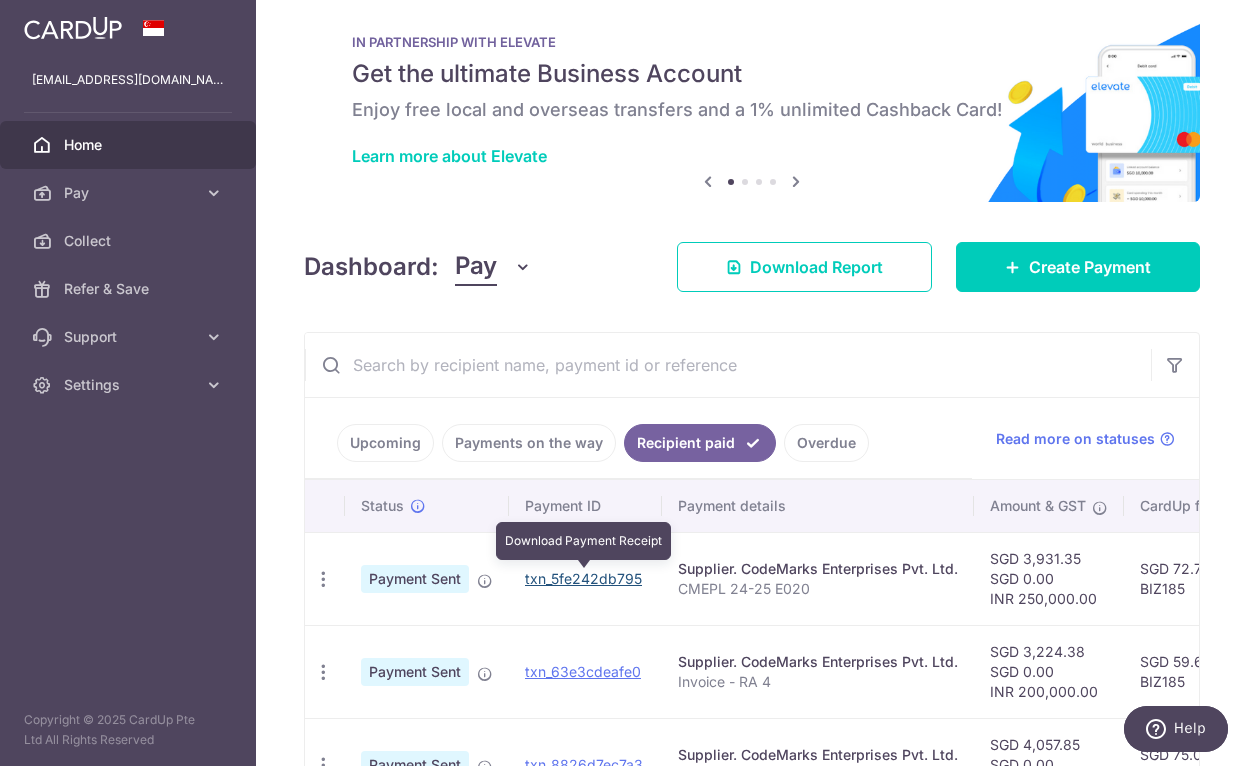 click on "txn_5fe242db795" at bounding box center [583, 578] 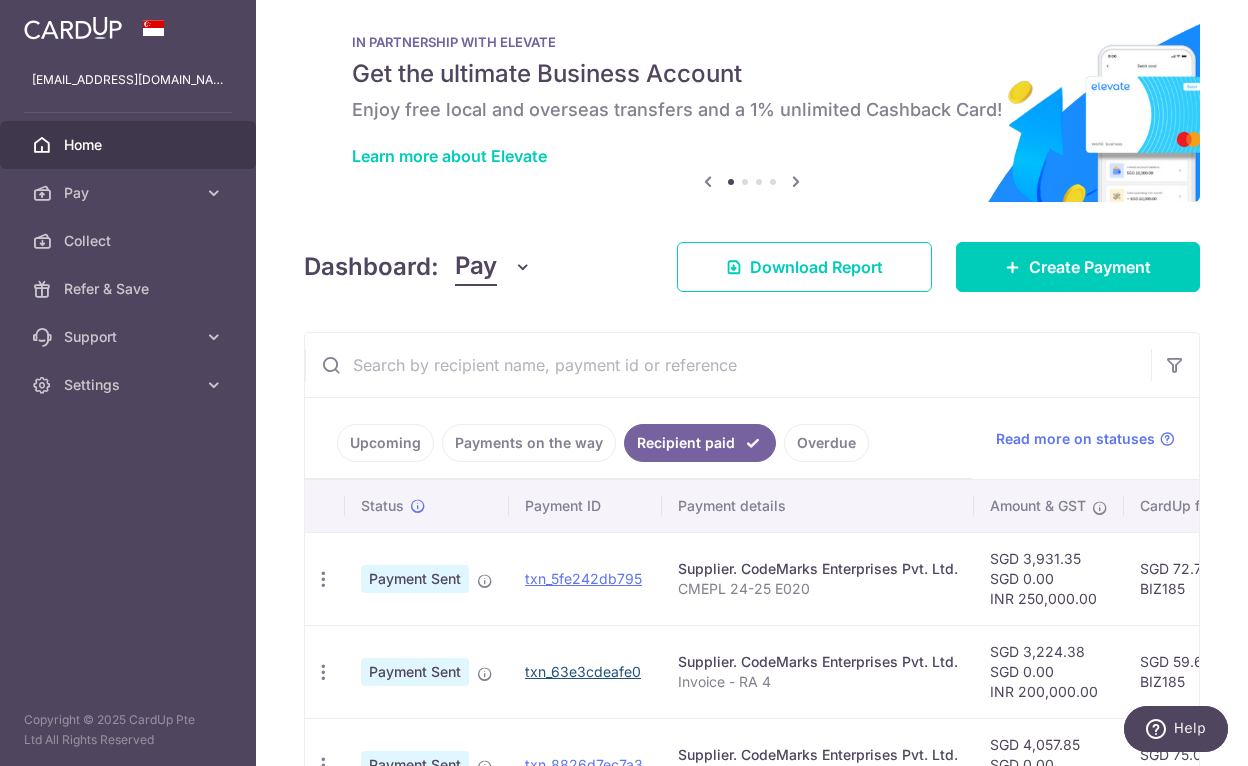 click on "txn_63e3cdeafe0" at bounding box center (585, 671) 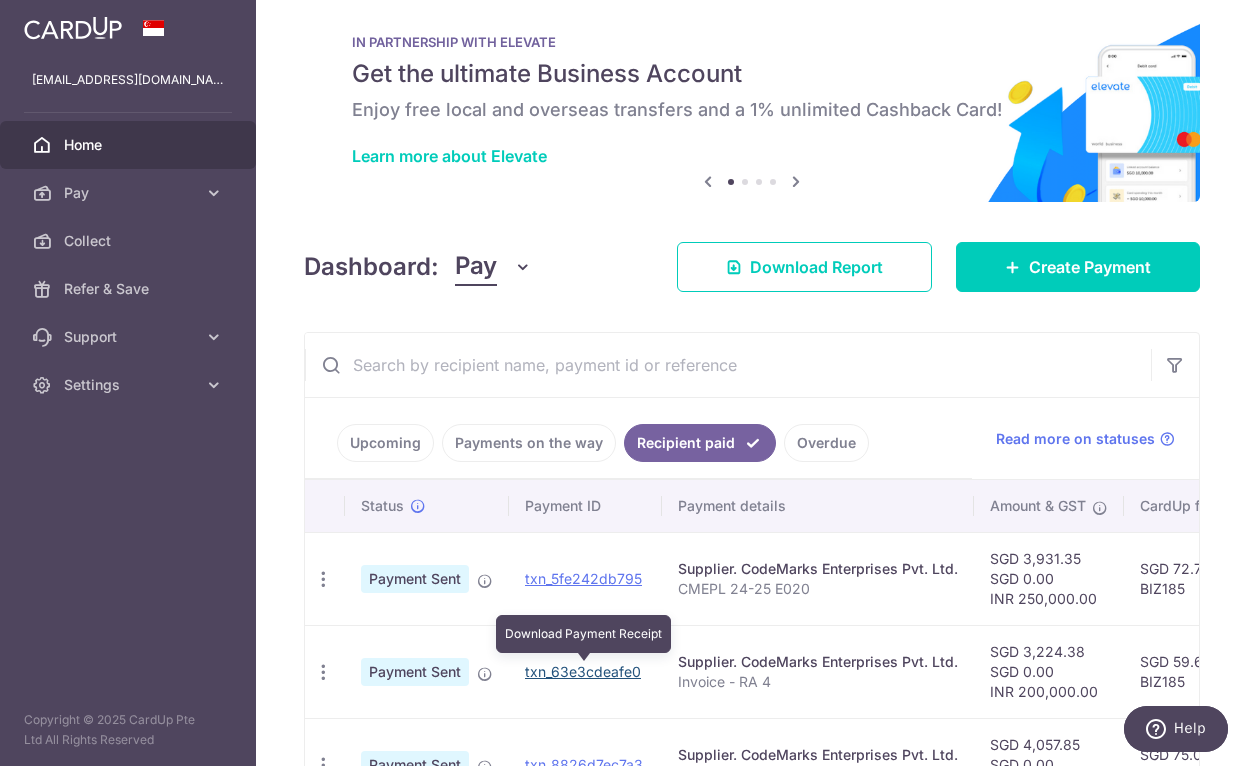 click on "txn_63e3cdeafe0" at bounding box center [583, 671] 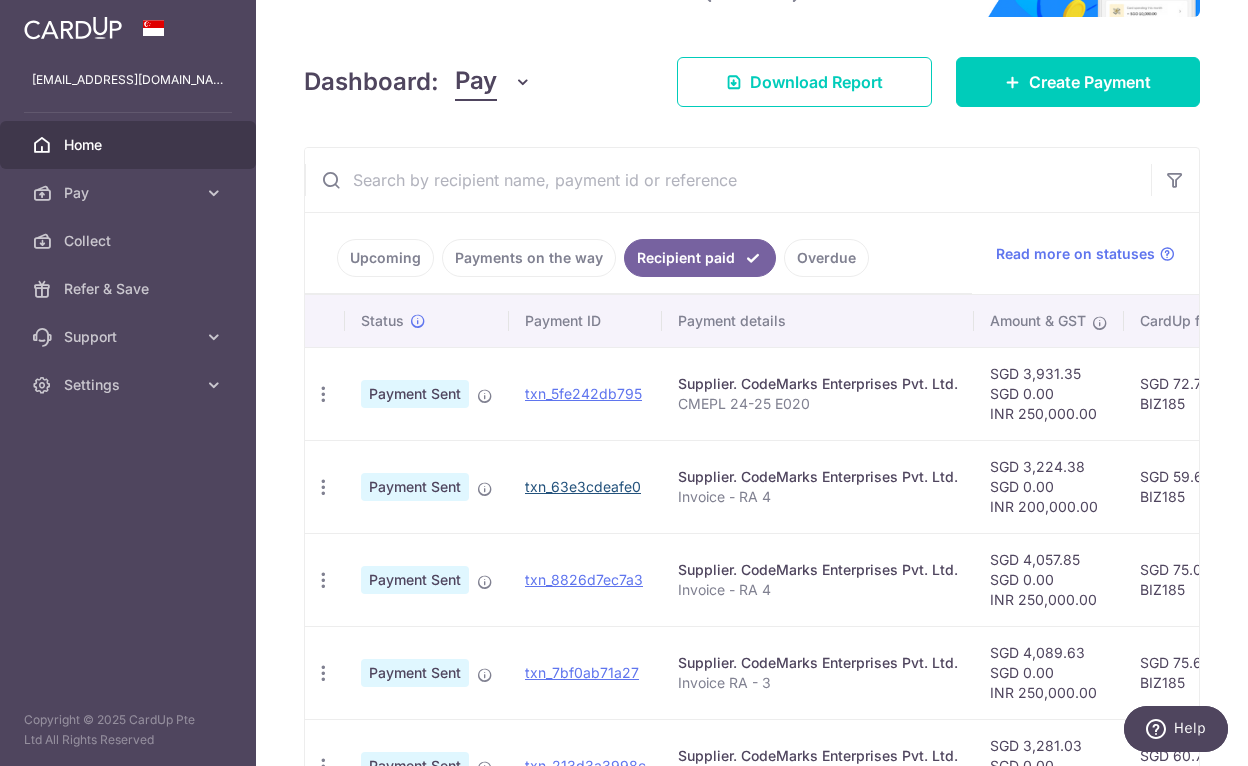 scroll, scrollTop: 216, scrollLeft: 0, axis: vertical 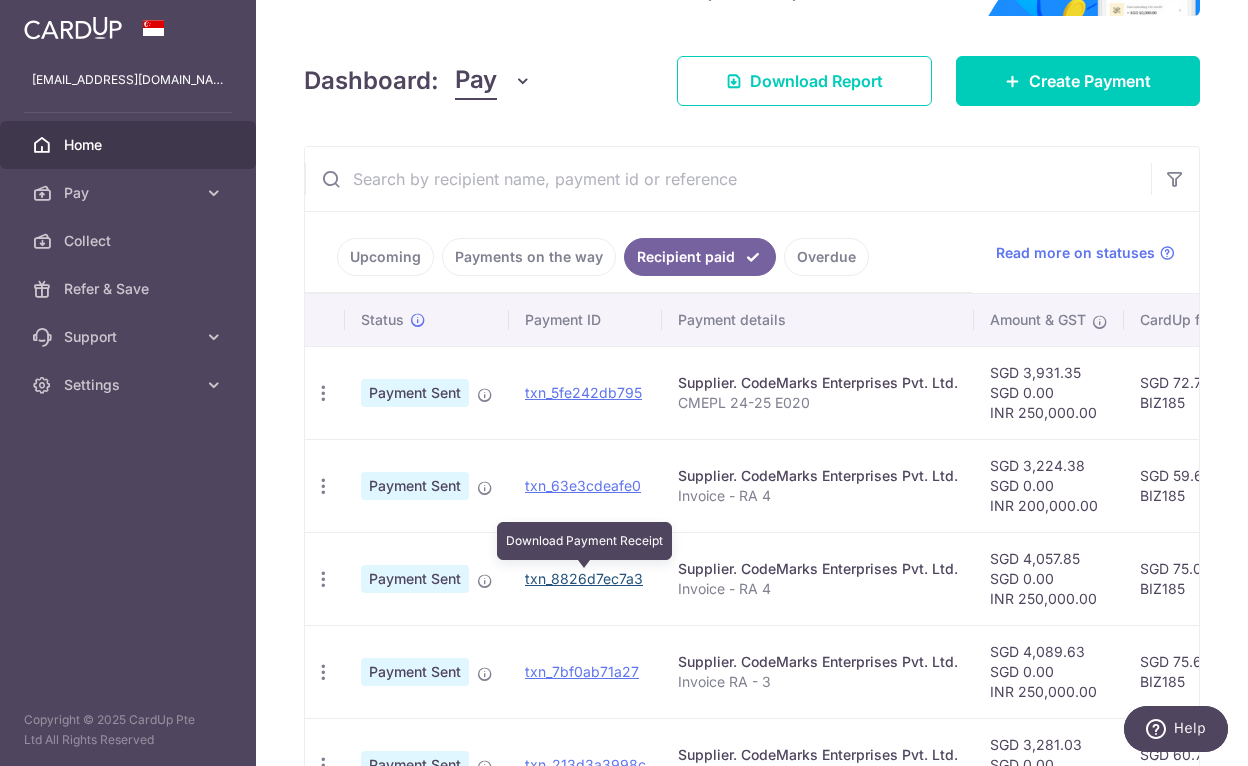 click on "txn_8826d7ec7a3" at bounding box center [584, 578] 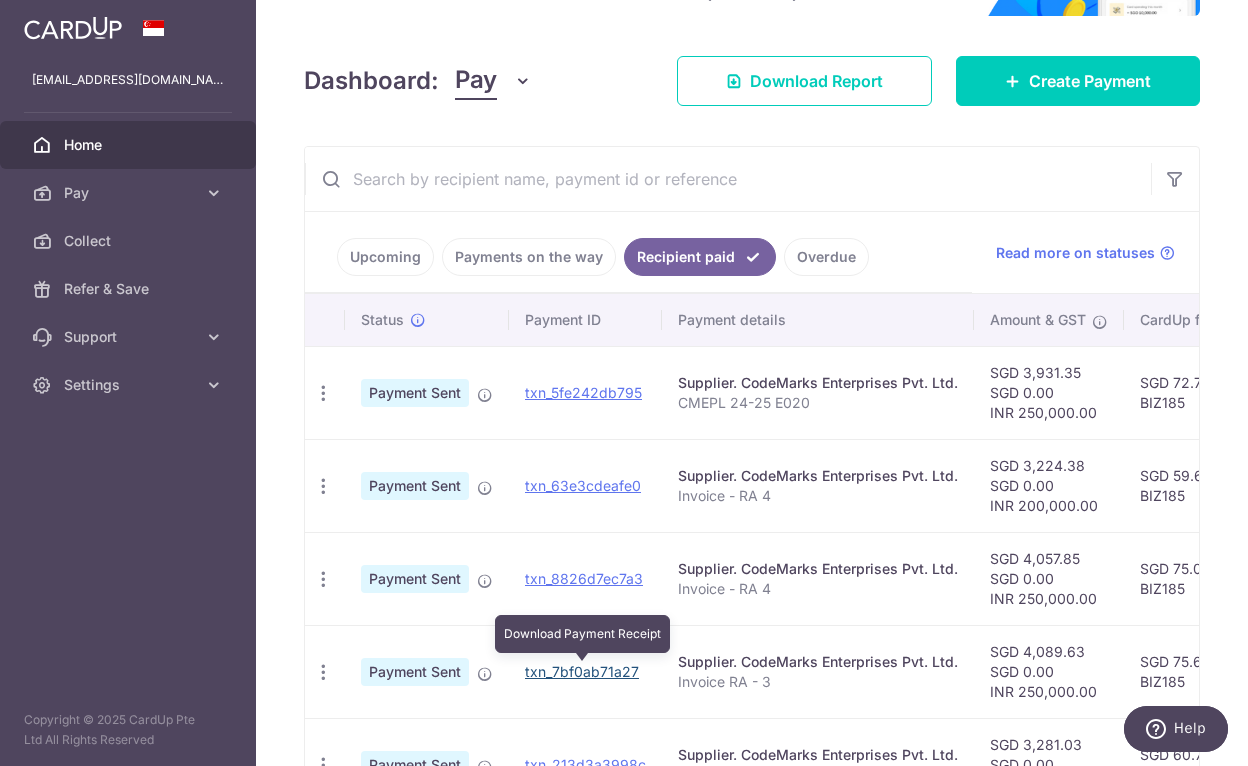 click on "txn_7bf0ab71a27" at bounding box center [582, 671] 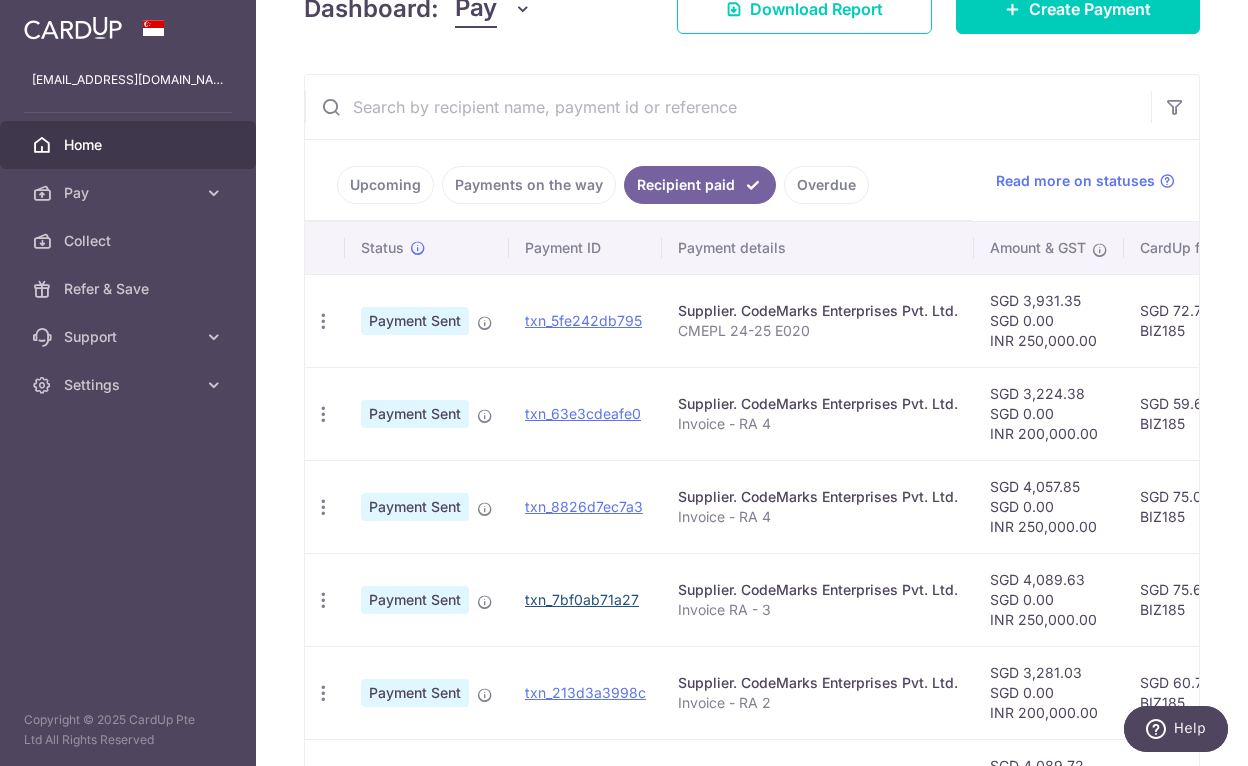 scroll, scrollTop: 316, scrollLeft: 0, axis: vertical 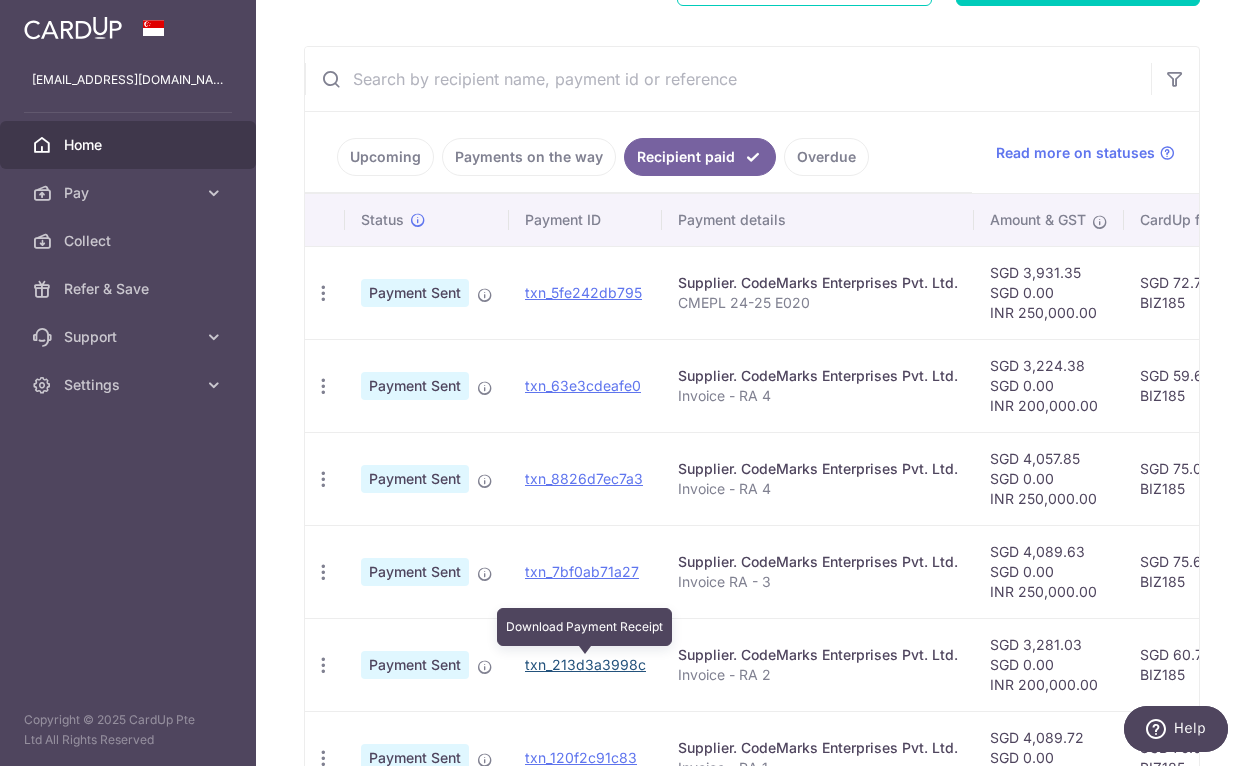 click on "txn_213d3a3998c" at bounding box center (585, 664) 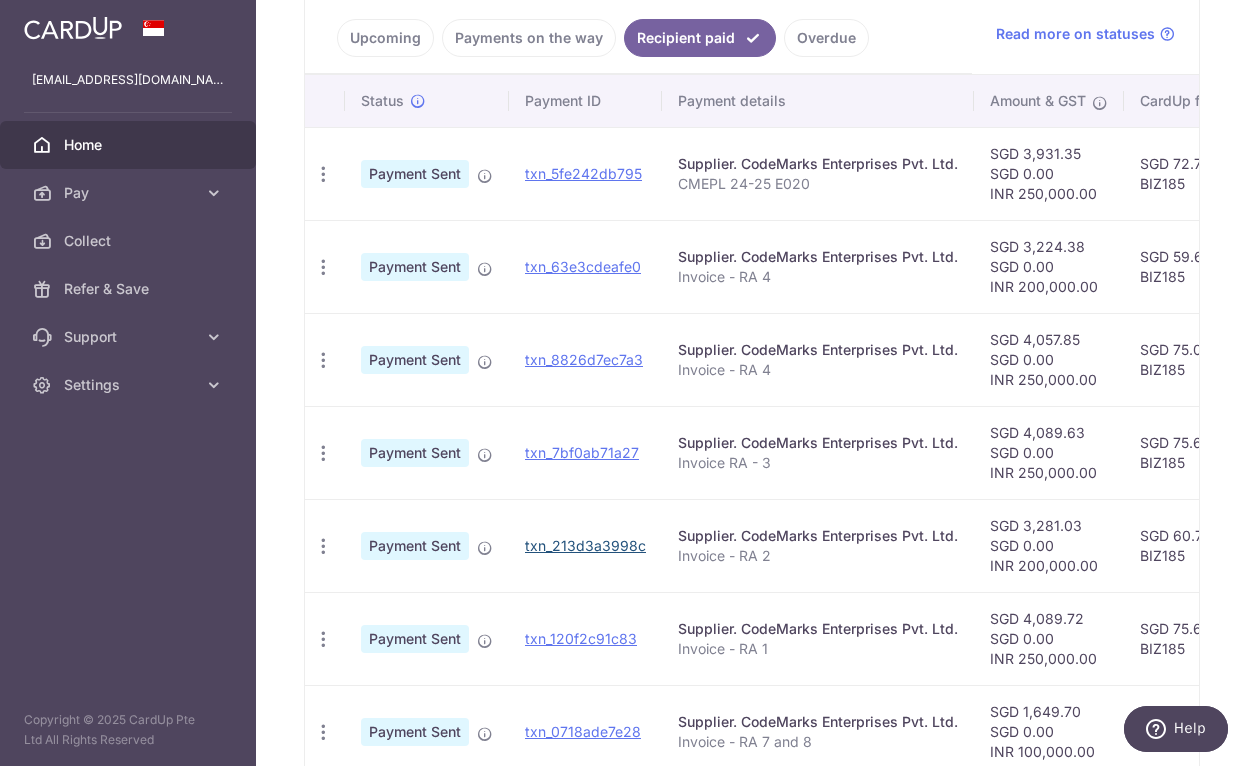 scroll, scrollTop: 436, scrollLeft: 0, axis: vertical 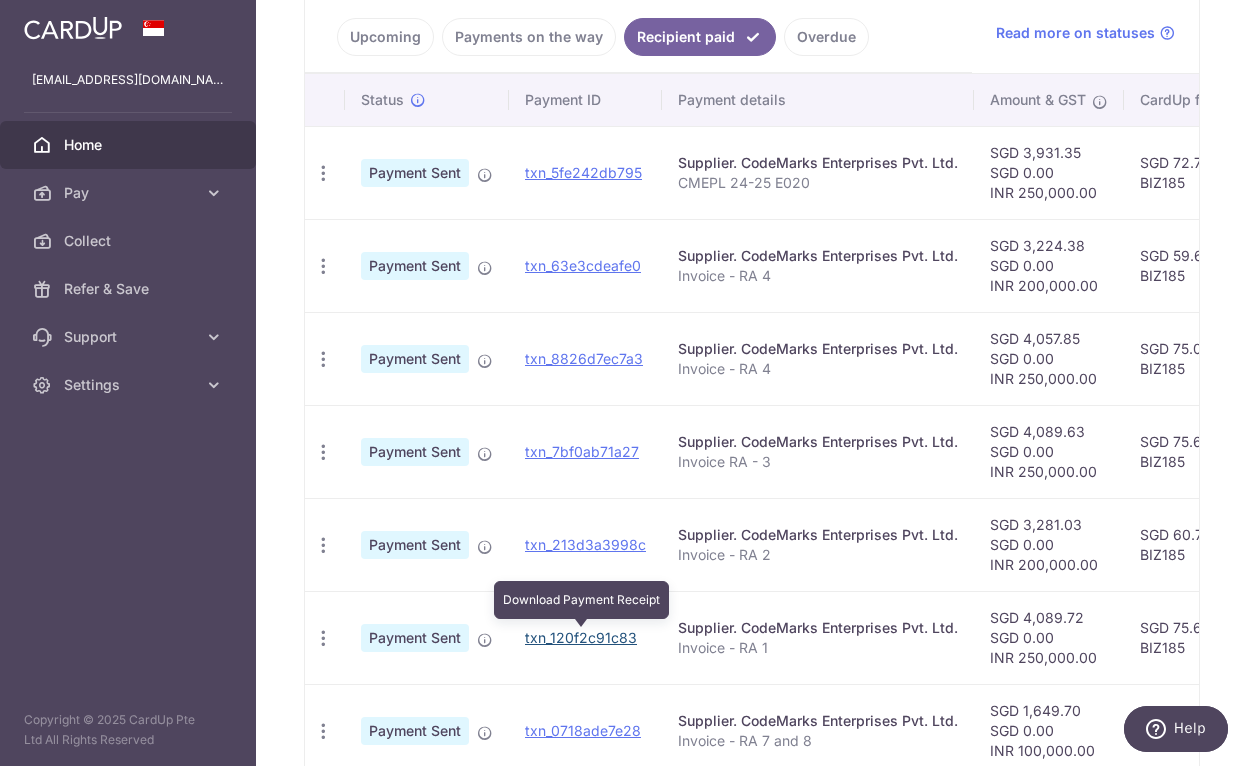 click on "txn_120f2c91c83" at bounding box center (581, 637) 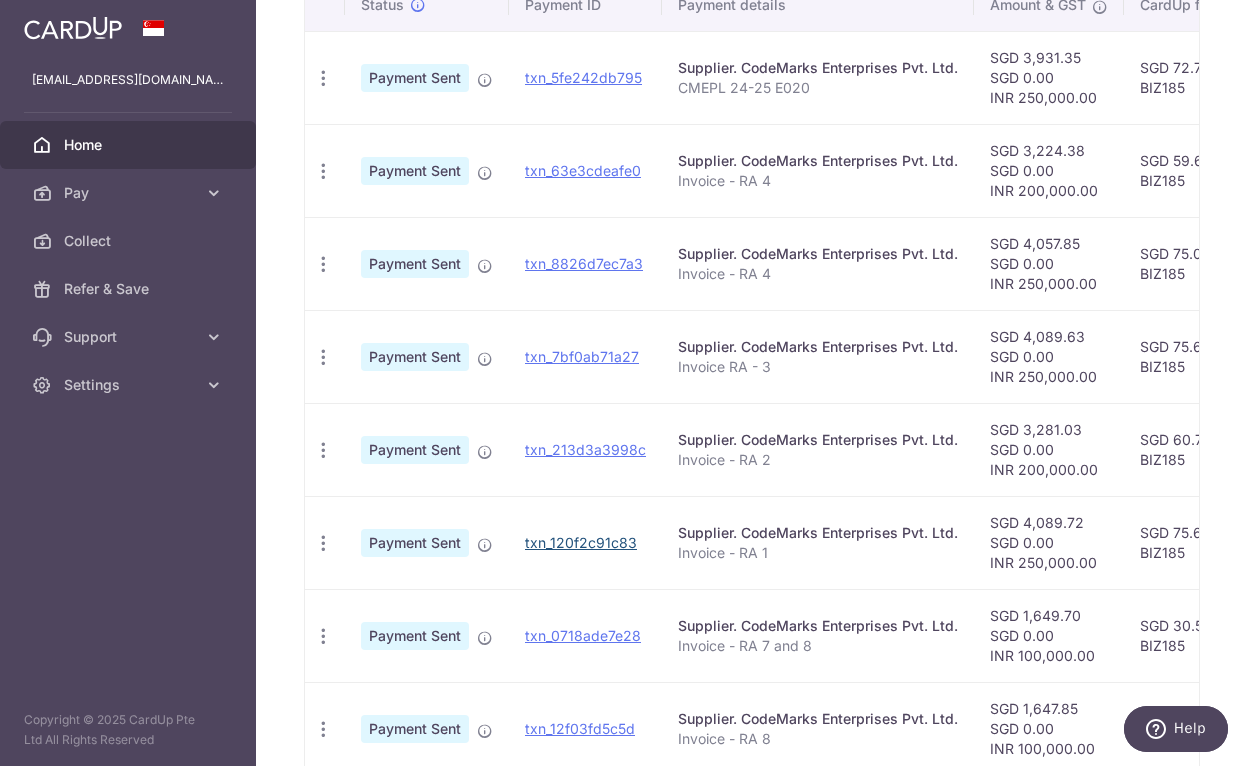 scroll, scrollTop: 541, scrollLeft: 0, axis: vertical 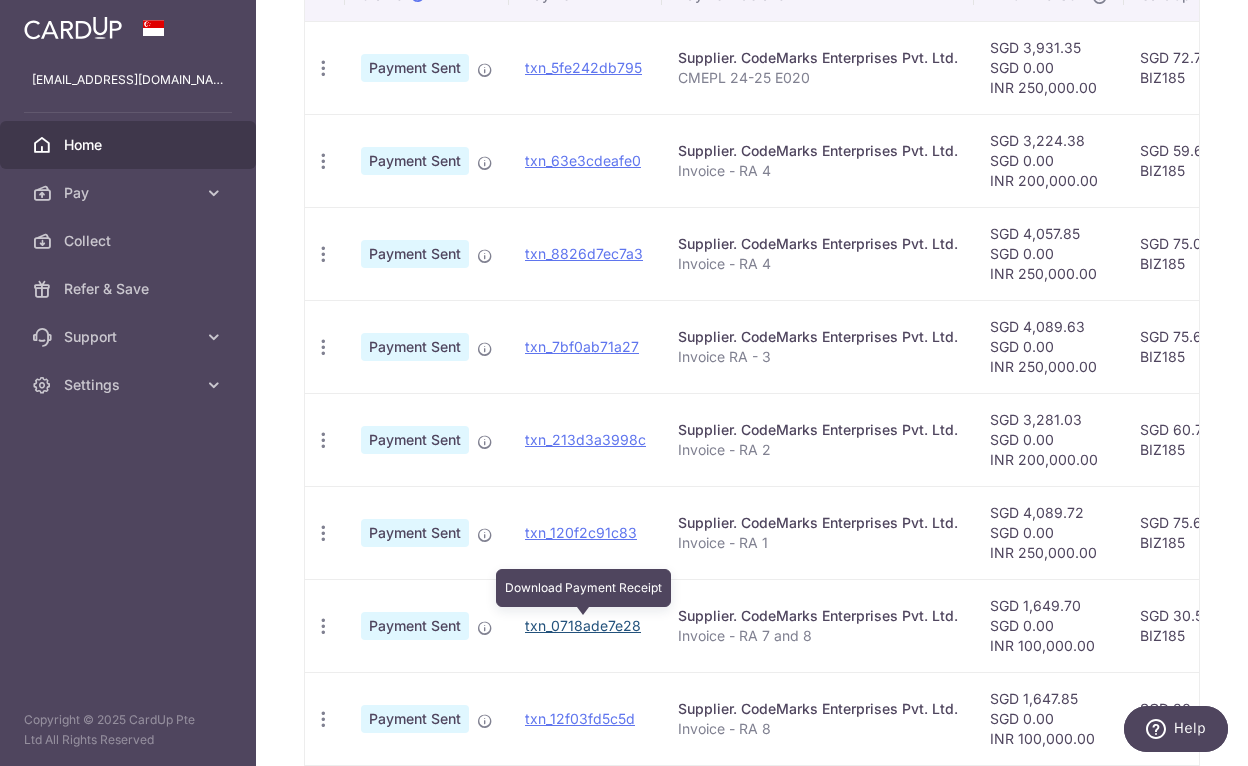 click on "txn_0718ade7e28" at bounding box center [583, 625] 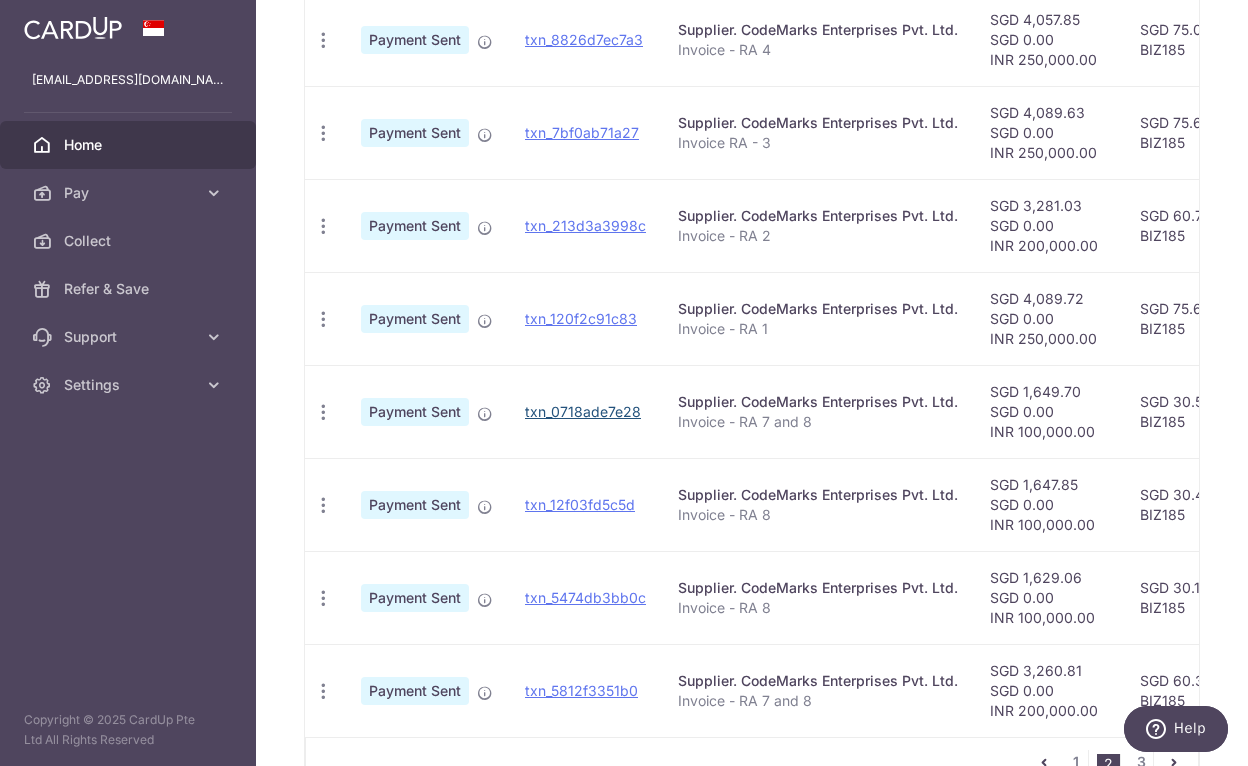 scroll, scrollTop: 784, scrollLeft: 0, axis: vertical 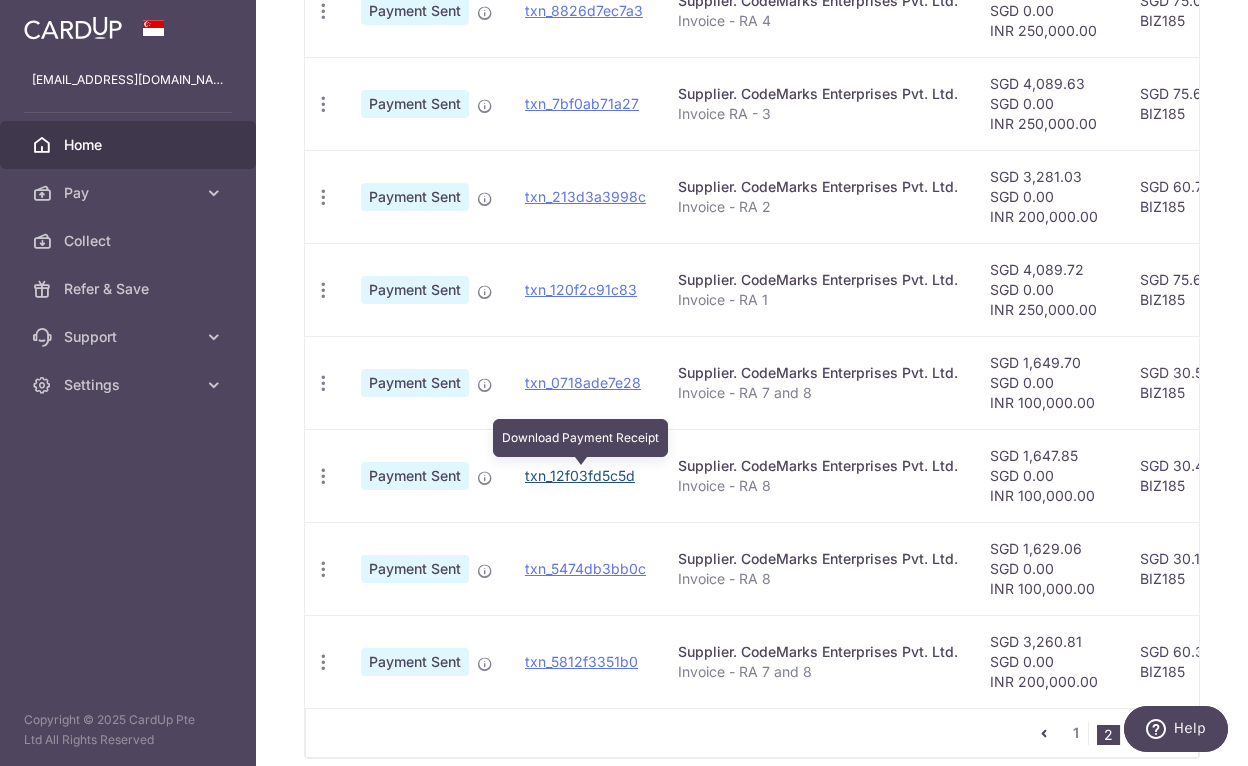 click on "txn_12f03fd5c5d" at bounding box center (580, 475) 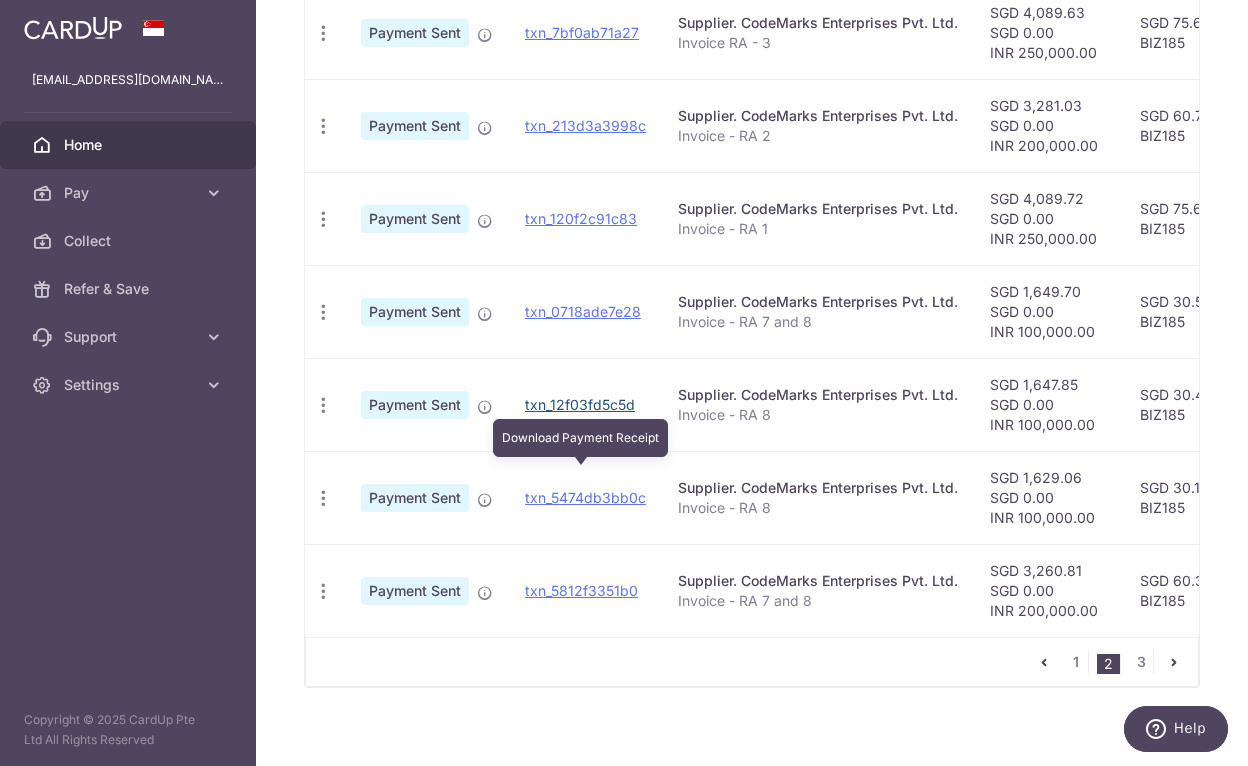 scroll, scrollTop: 856, scrollLeft: 0, axis: vertical 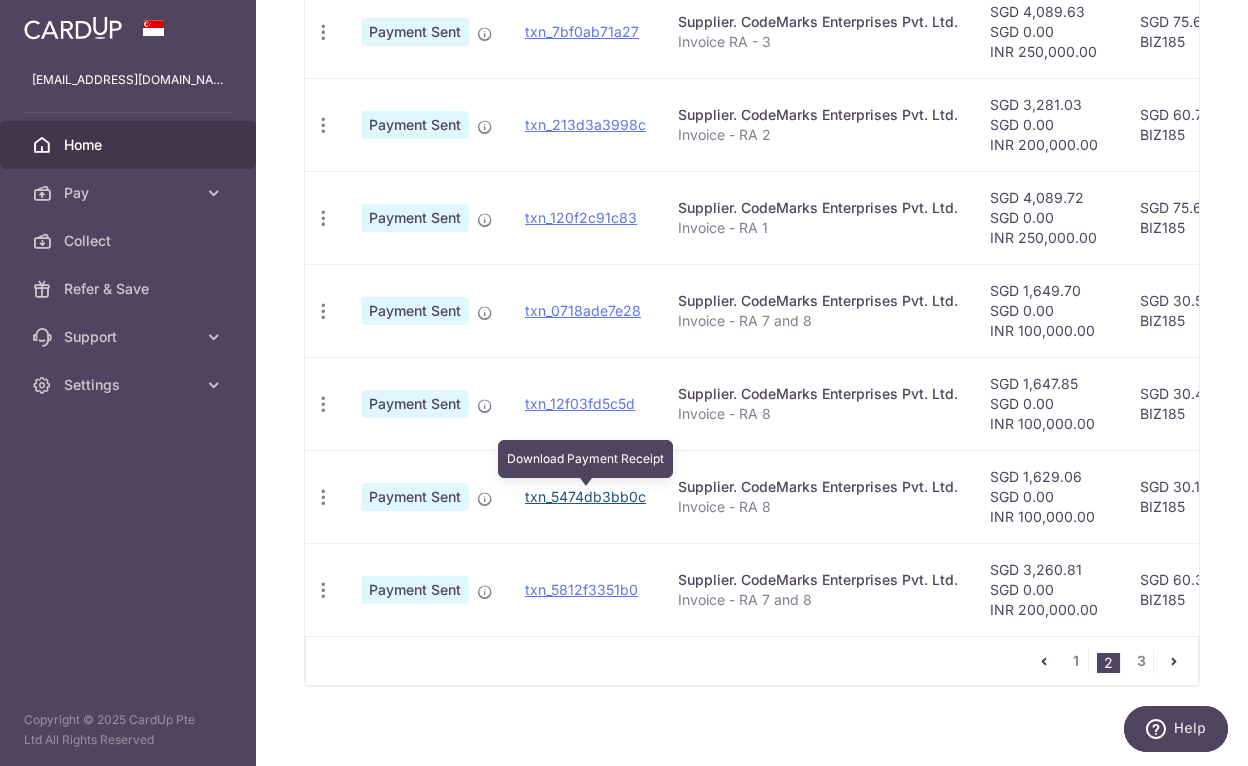 click on "txn_5474db3bb0c" at bounding box center (585, 496) 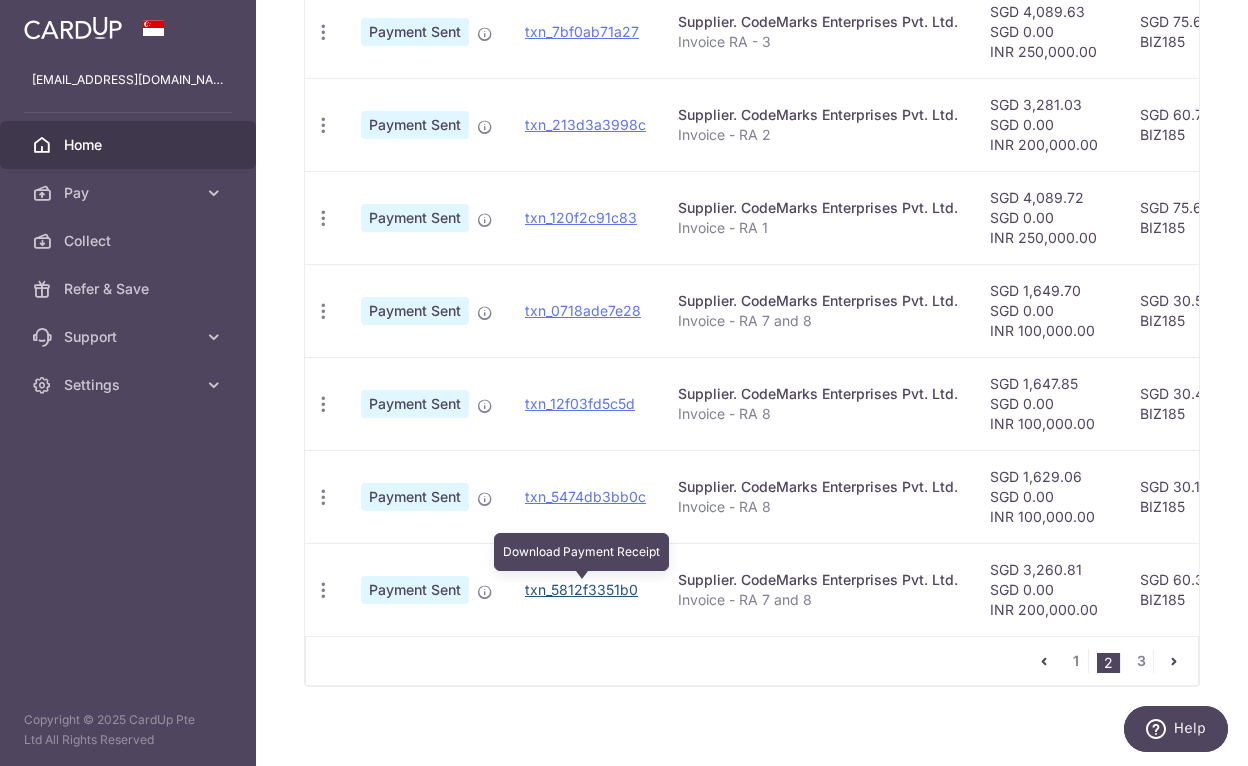click on "txn_5812f3351b0" at bounding box center (581, 589) 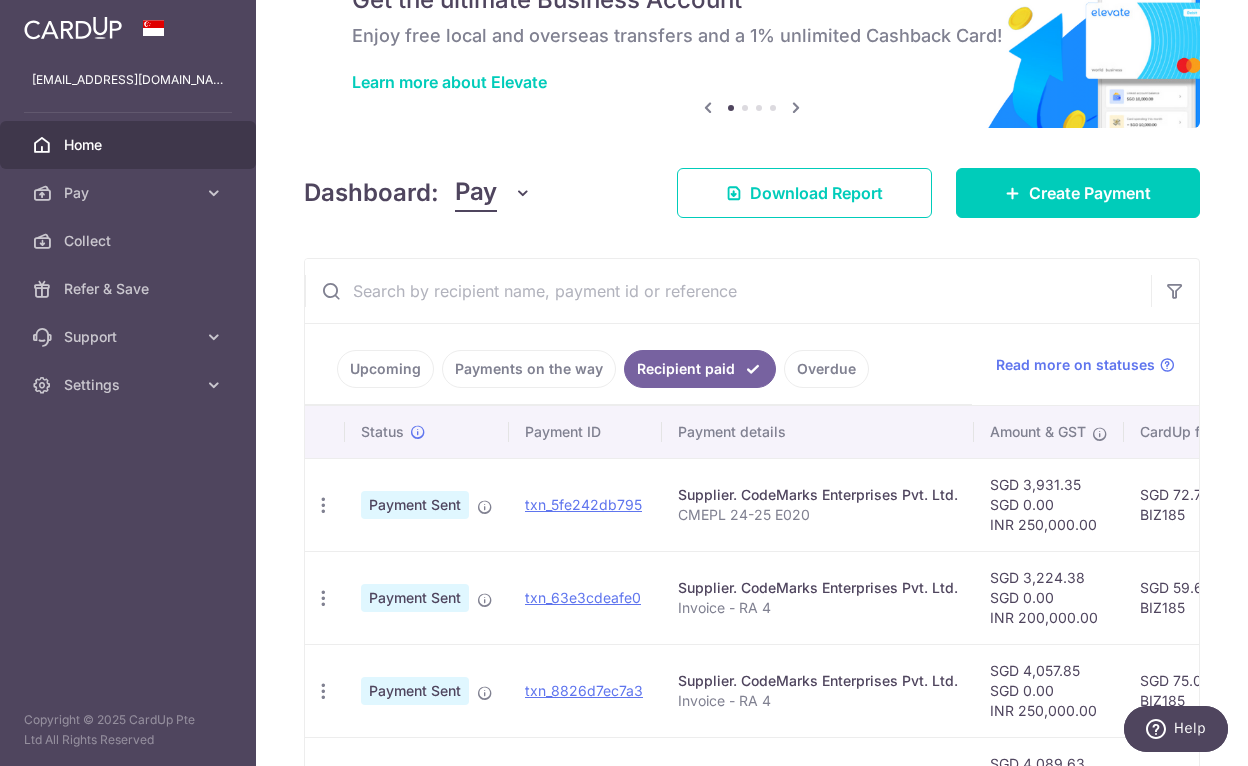 scroll, scrollTop: 106, scrollLeft: 0, axis: vertical 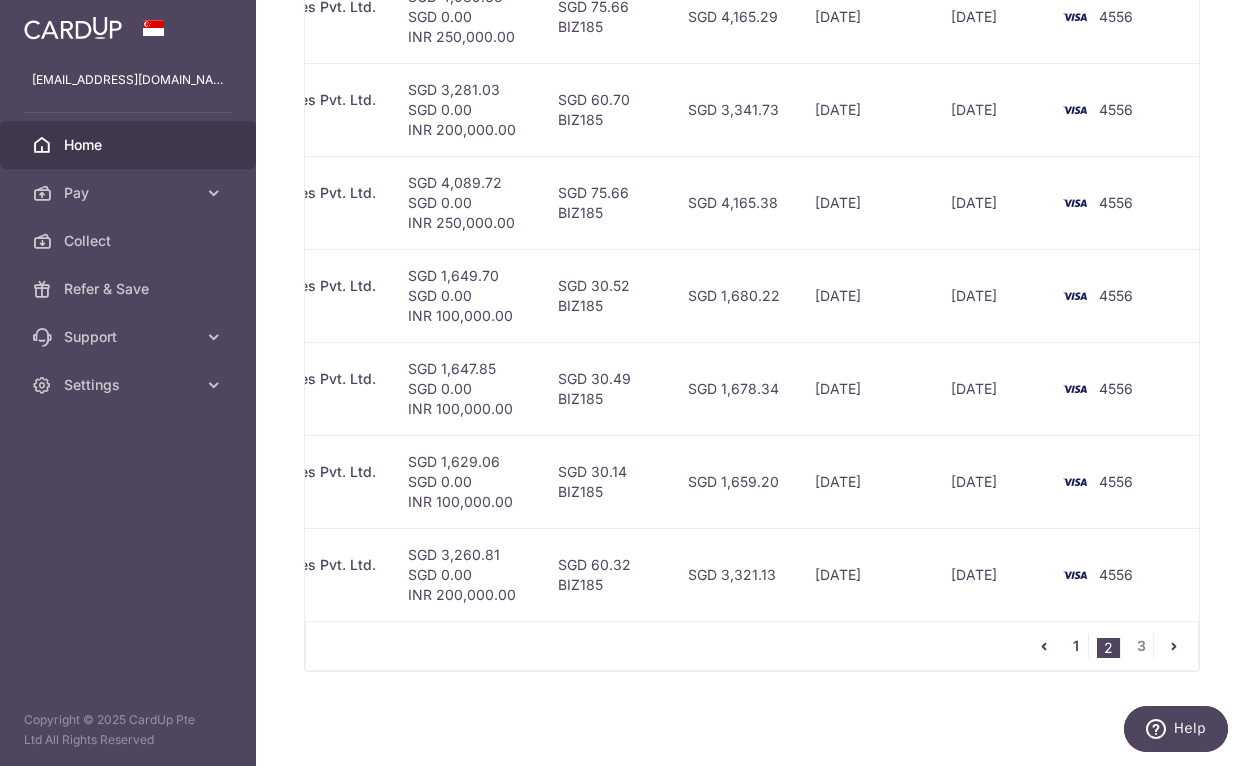 click on "1" at bounding box center (1076, 646) 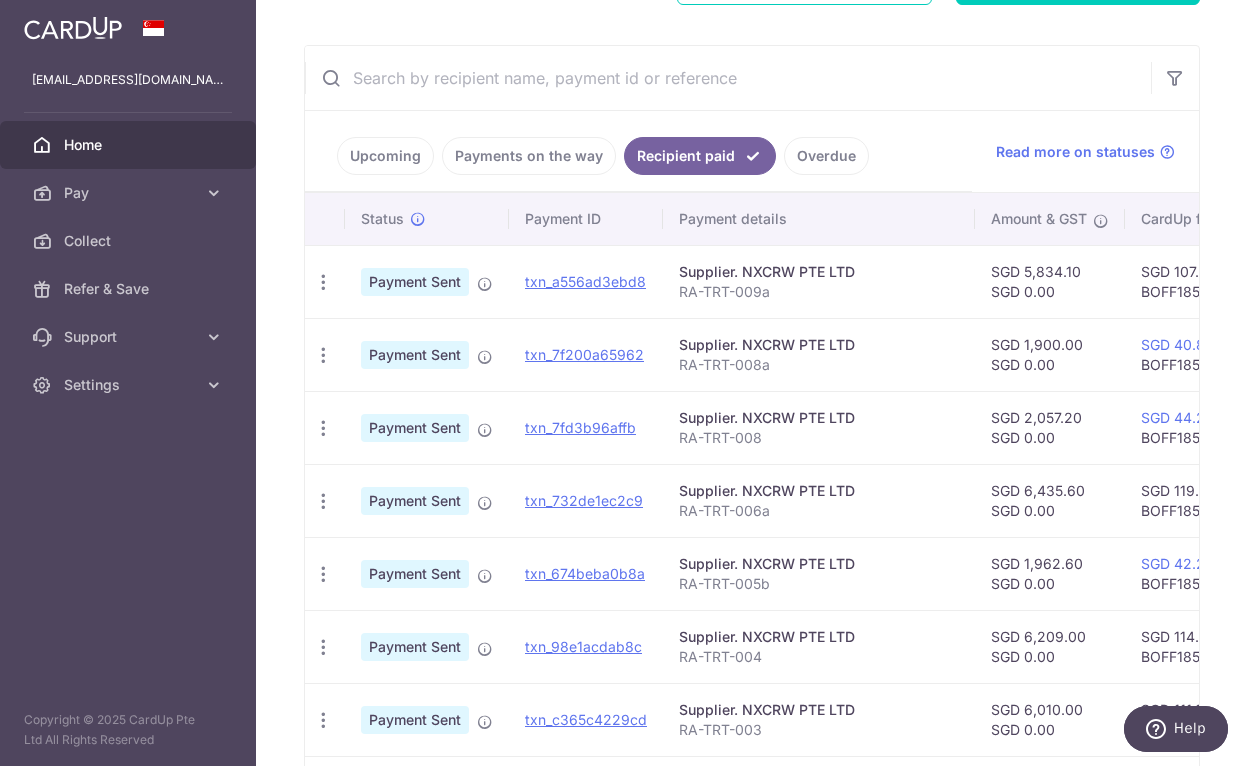scroll, scrollTop: 691, scrollLeft: 0, axis: vertical 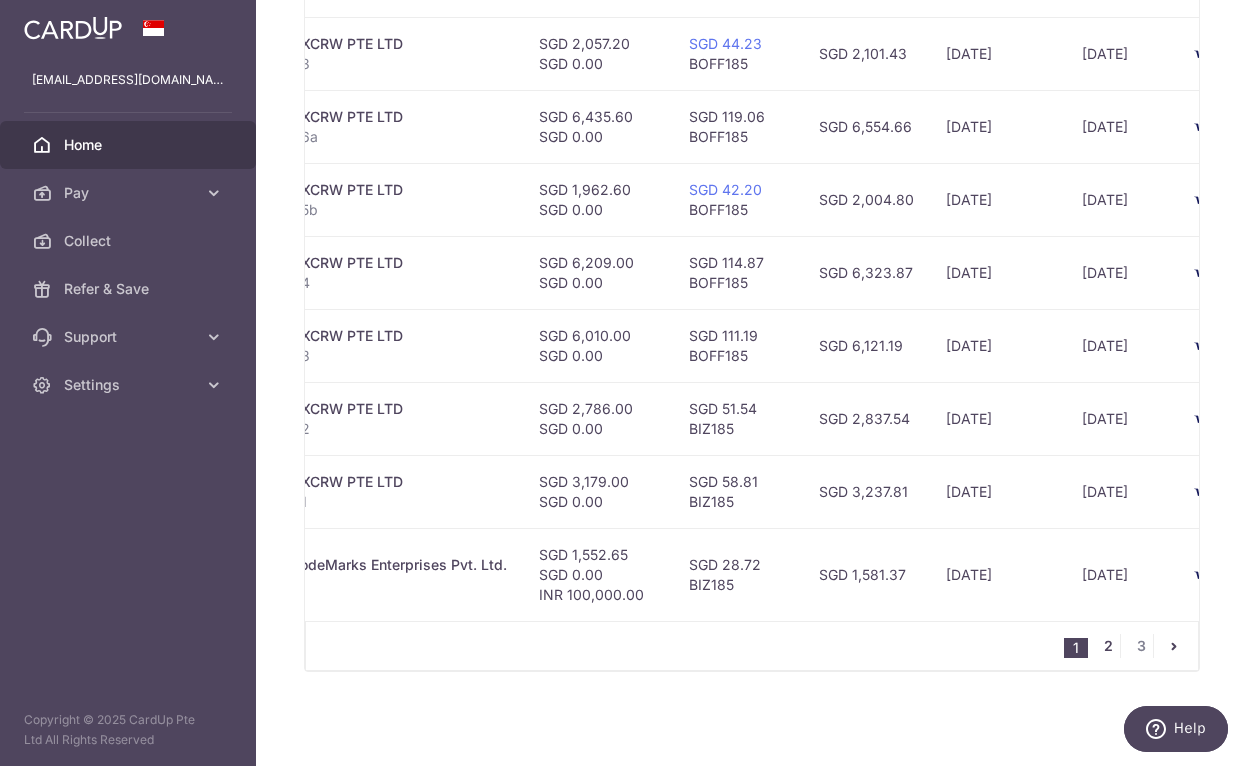 click on "2" at bounding box center [1108, 646] 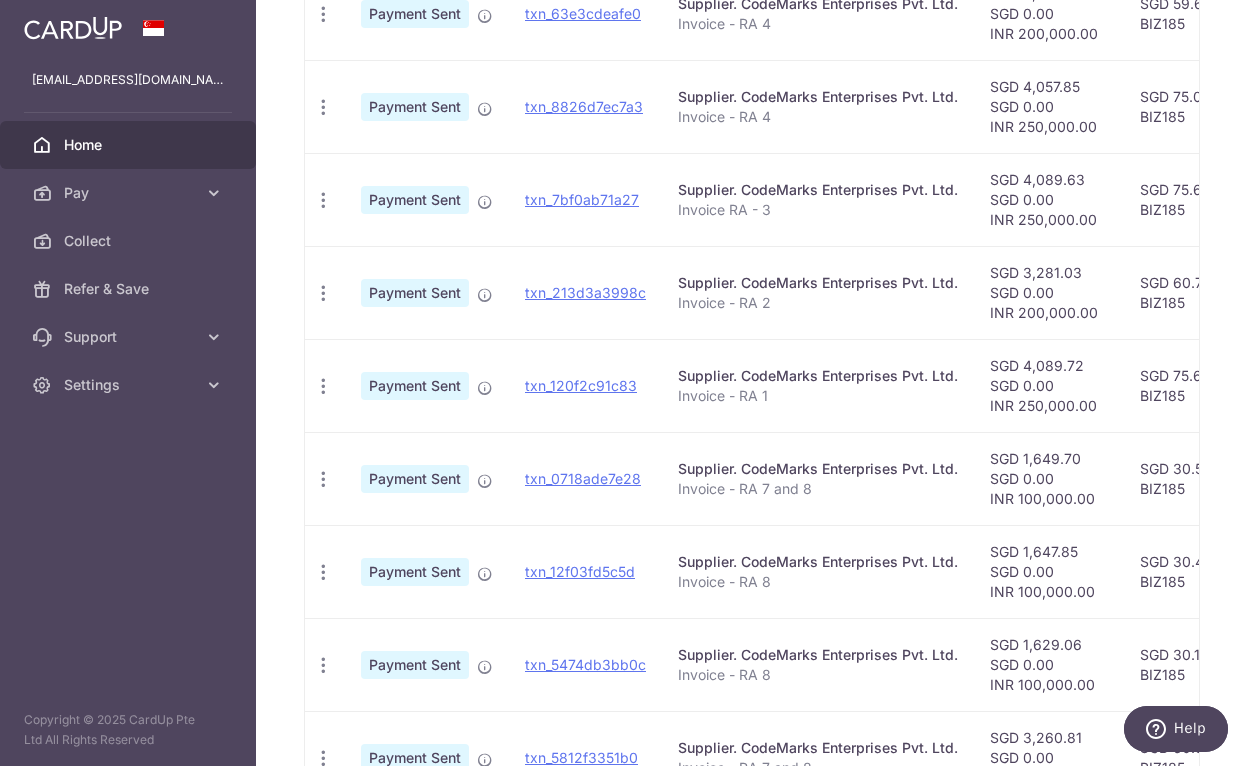 scroll, scrollTop: 871, scrollLeft: 0, axis: vertical 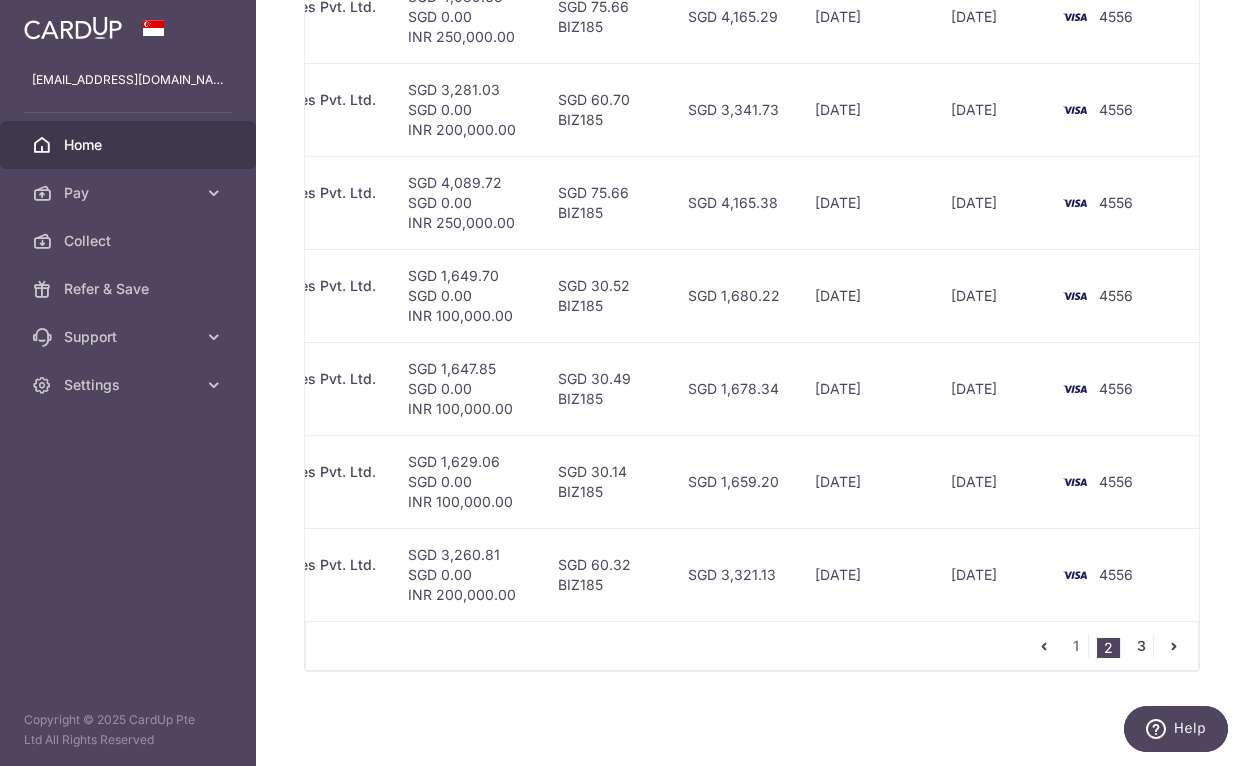 click on "3" at bounding box center (1141, 646) 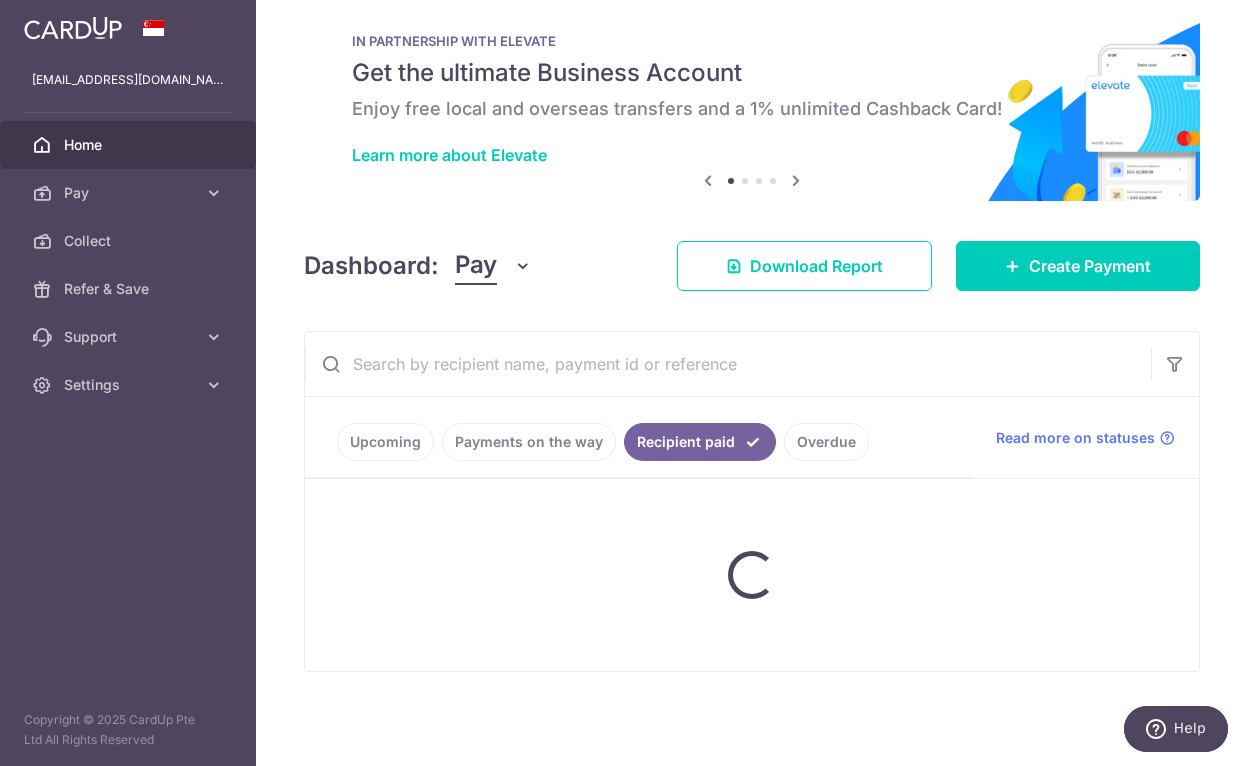 scroll, scrollTop: 30, scrollLeft: 0, axis: vertical 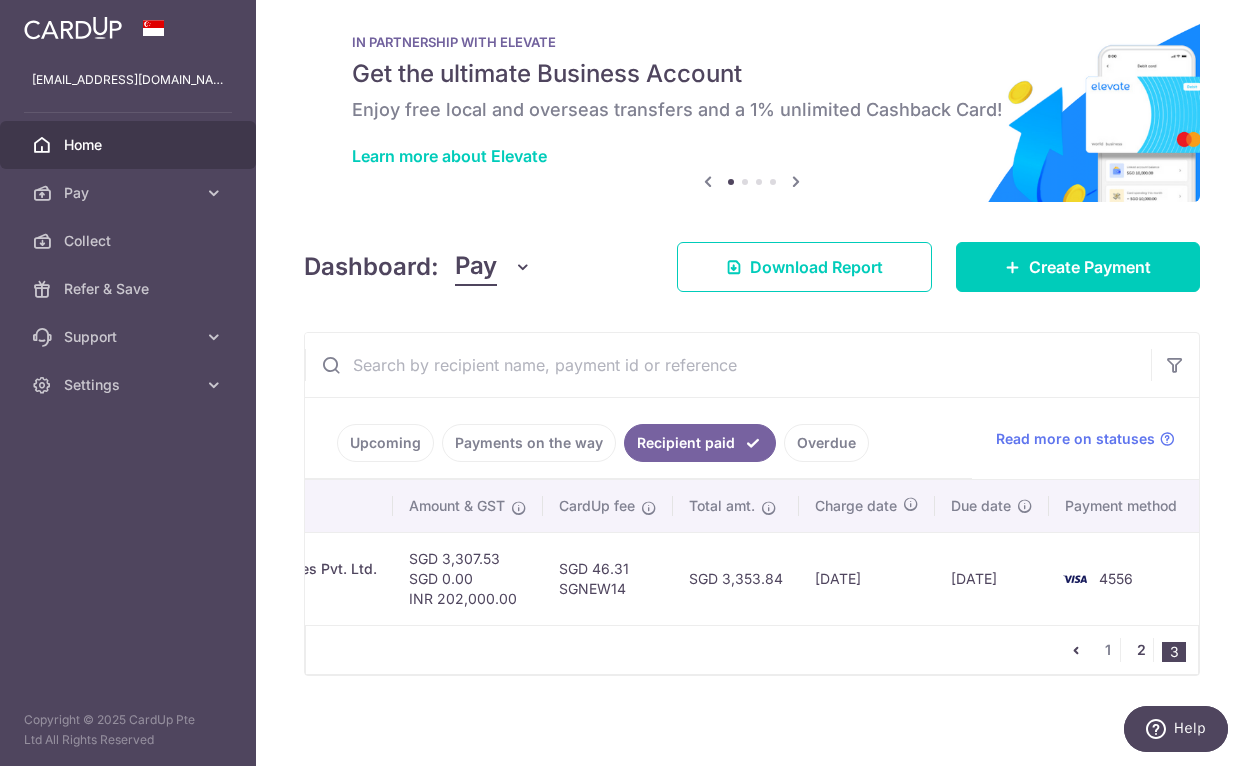 click on "2" at bounding box center [1141, 650] 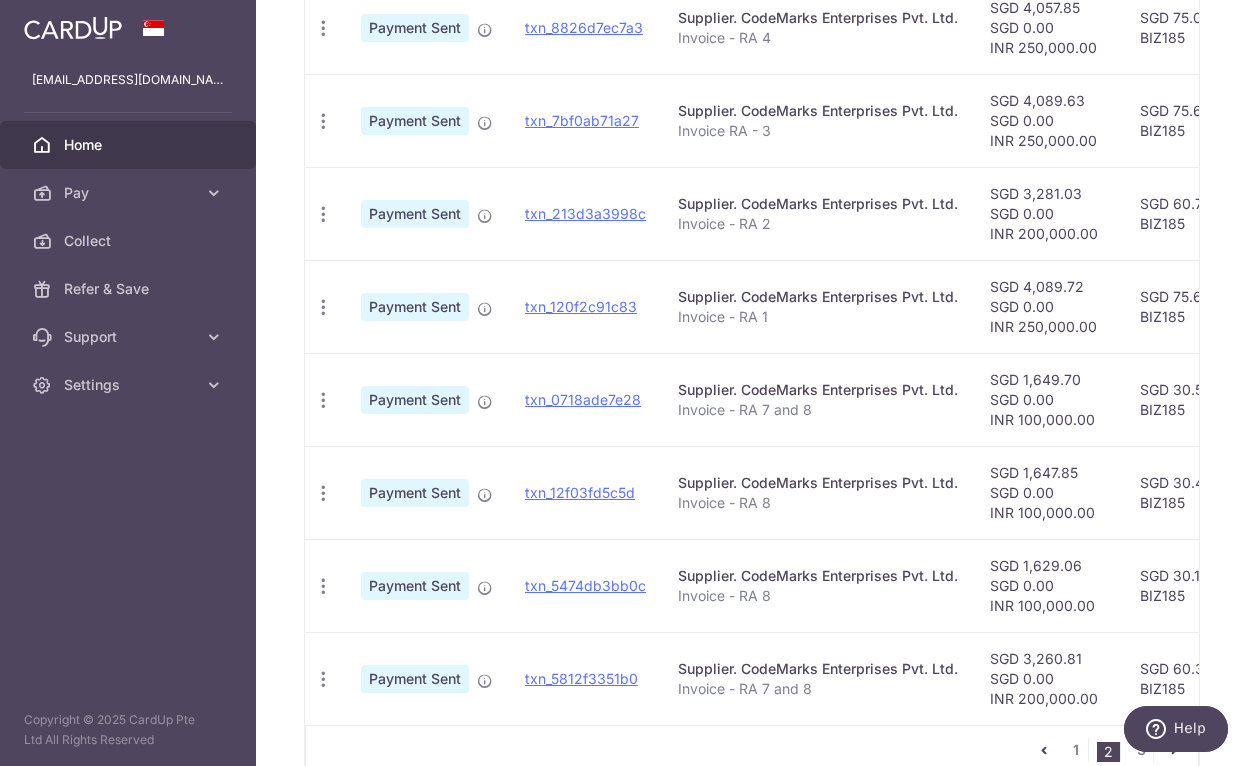 scroll, scrollTop: 871, scrollLeft: 0, axis: vertical 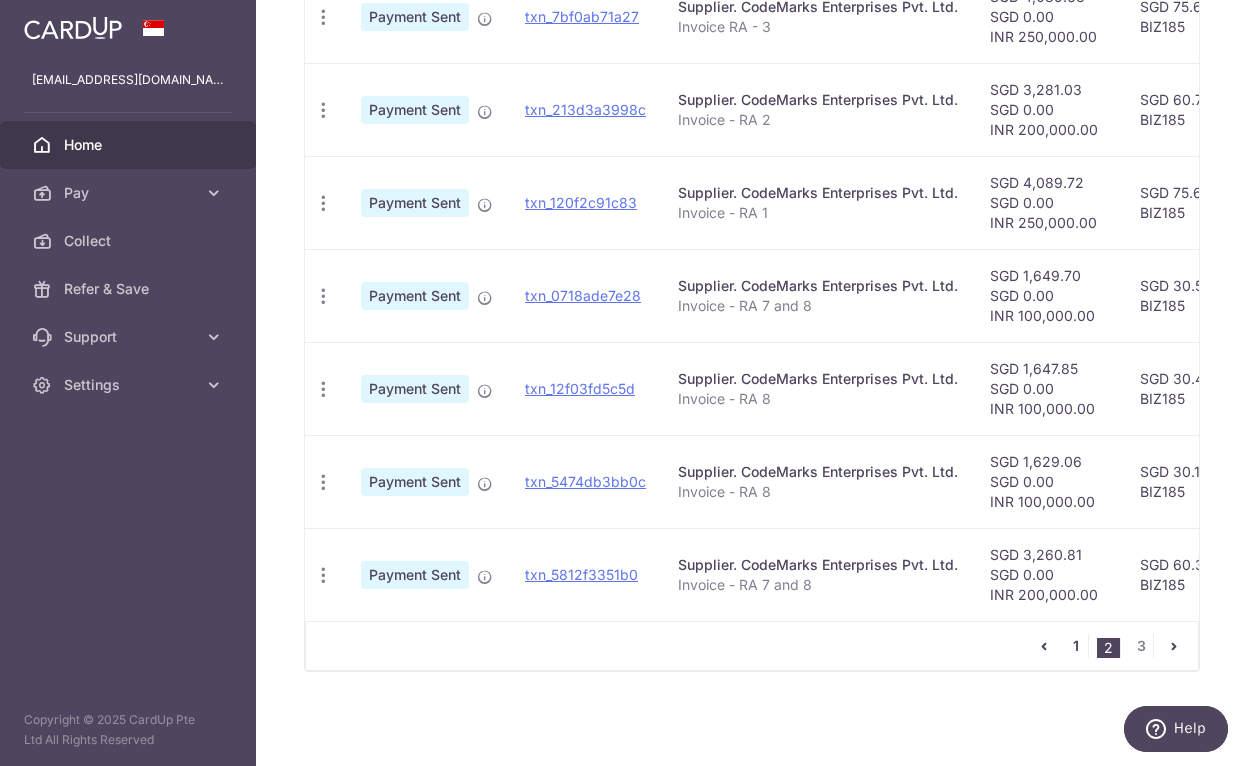 click on "1" at bounding box center [1076, 646] 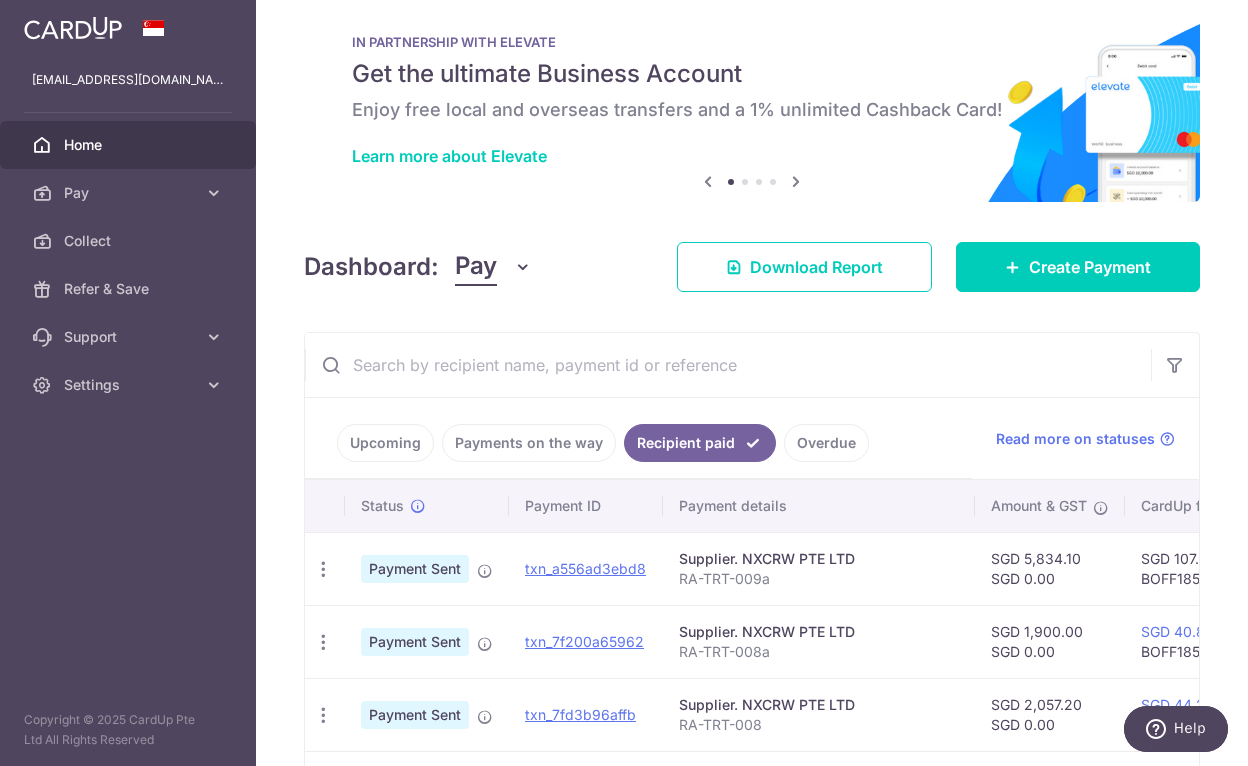 scroll, scrollTop: 691, scrollLeft: 0, axis: vertical 